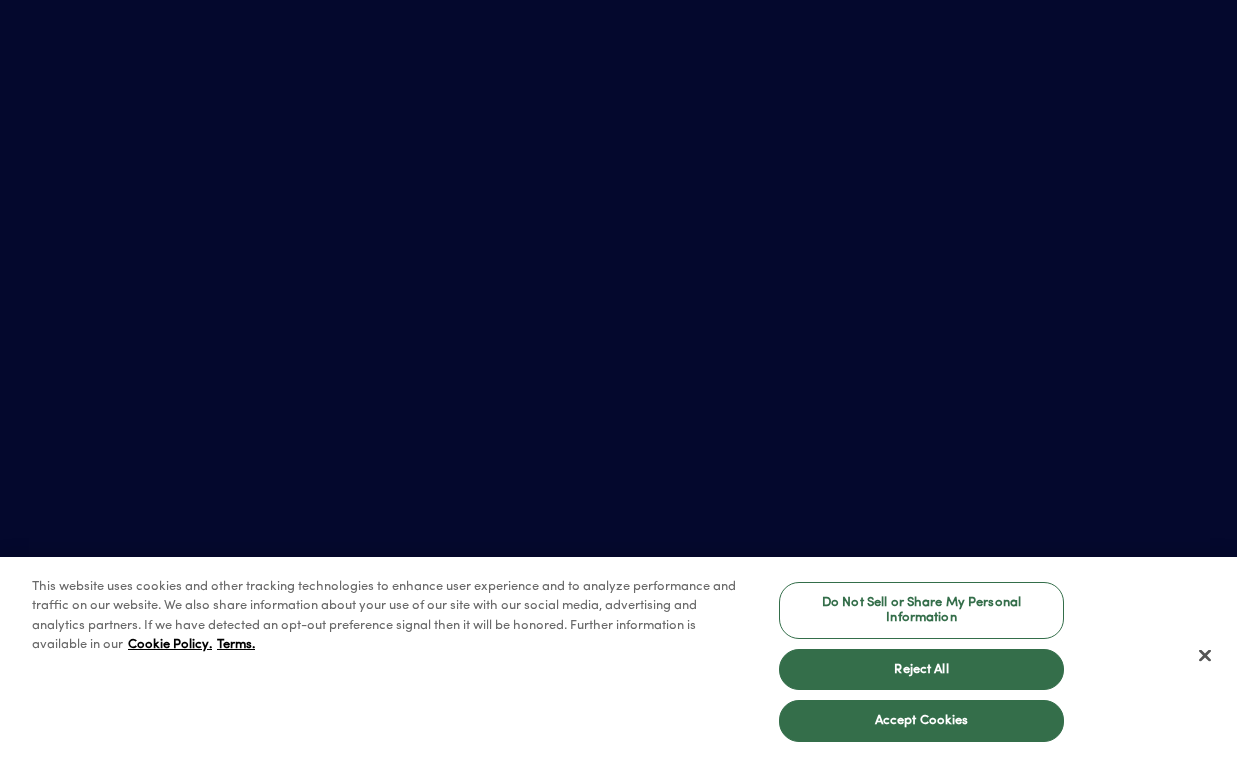 scroll, scrollTop: 0, scrollLeft: 0, axis: both 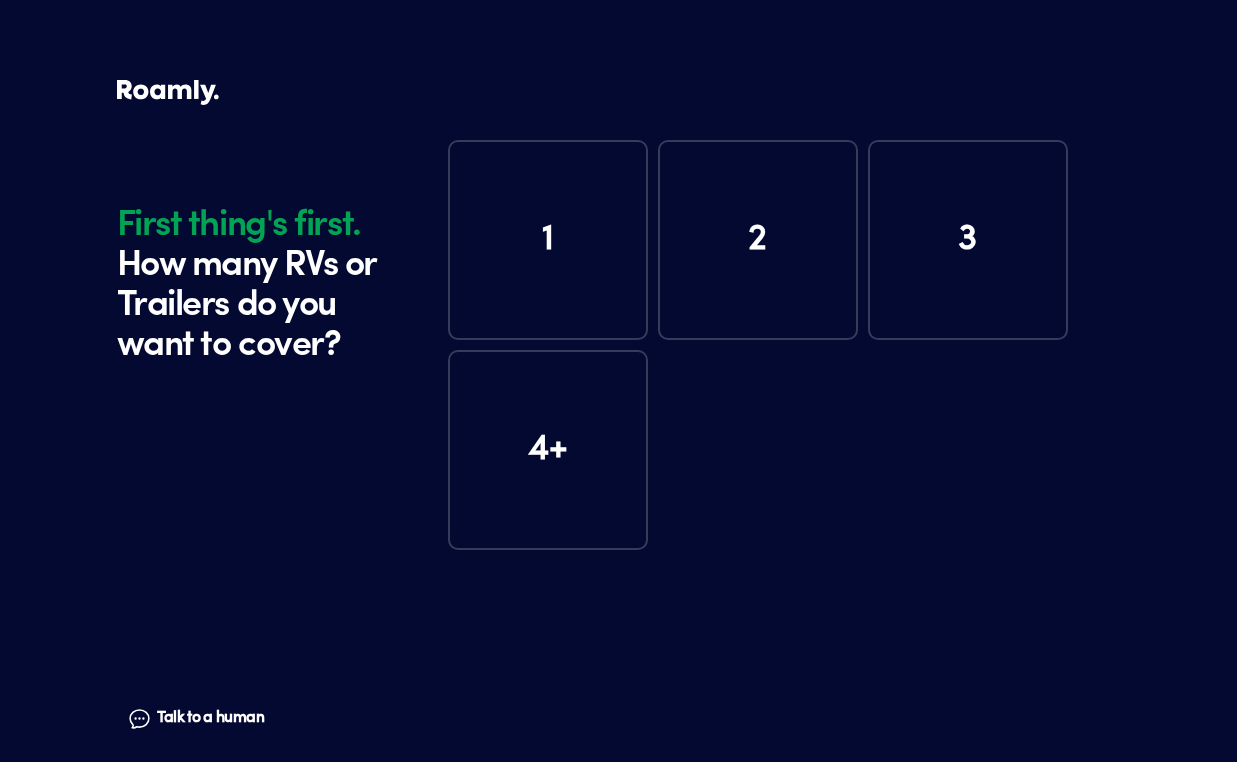 click on "1" at bounding box center [548, 240] 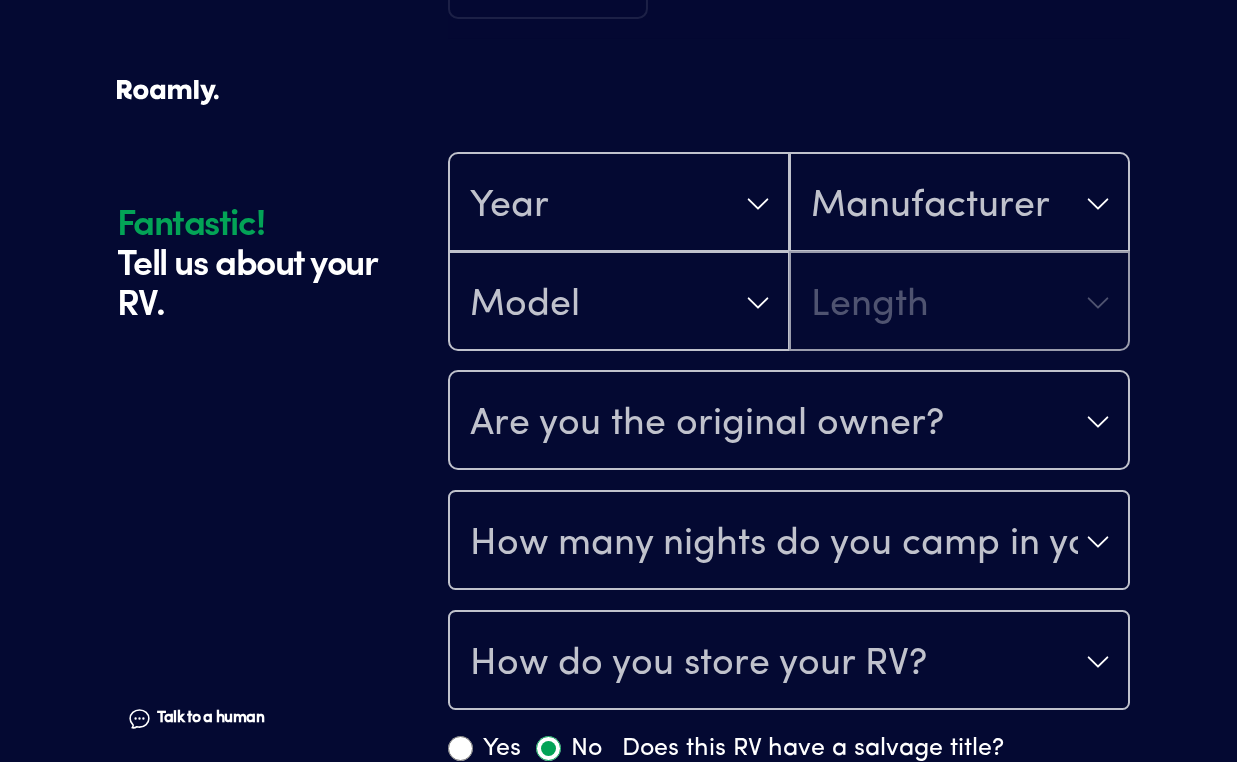 scroll, scrollTop: 590, scrollLeft: 0, axis: vertical 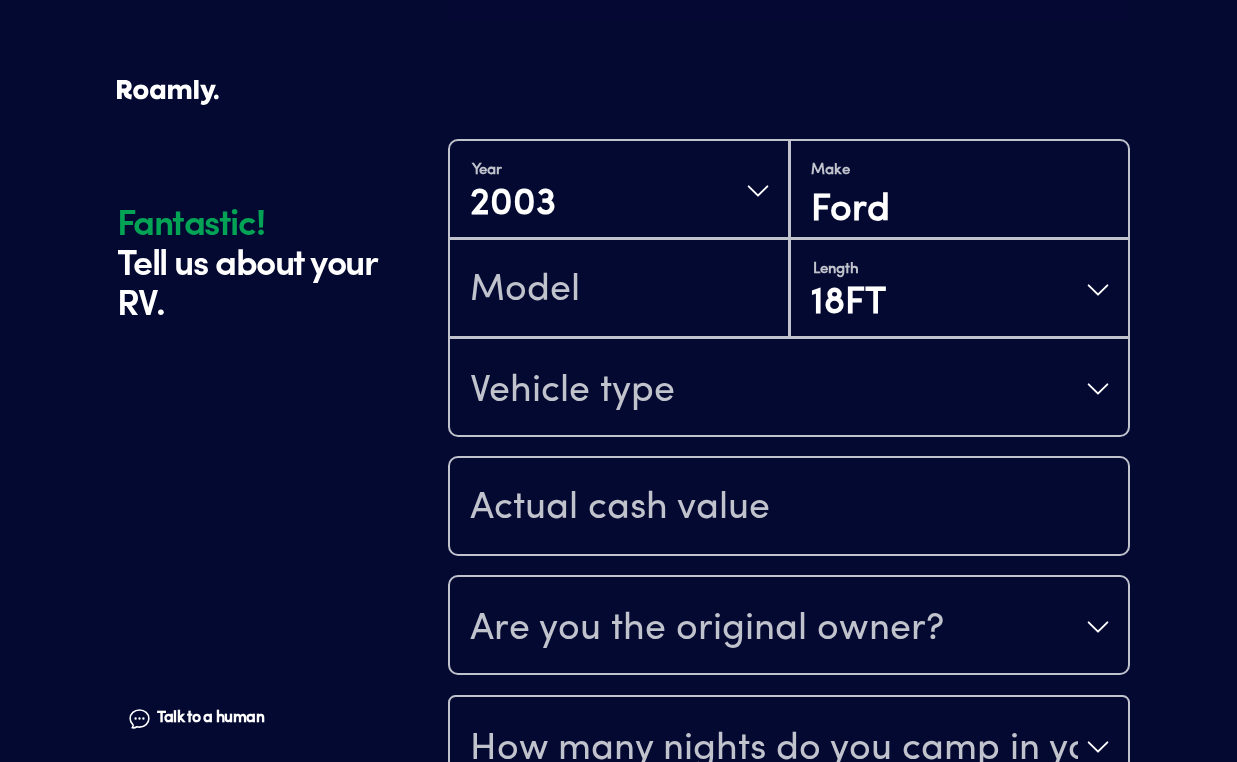 click on "Vehicle type" at bounding box center [789, 389] 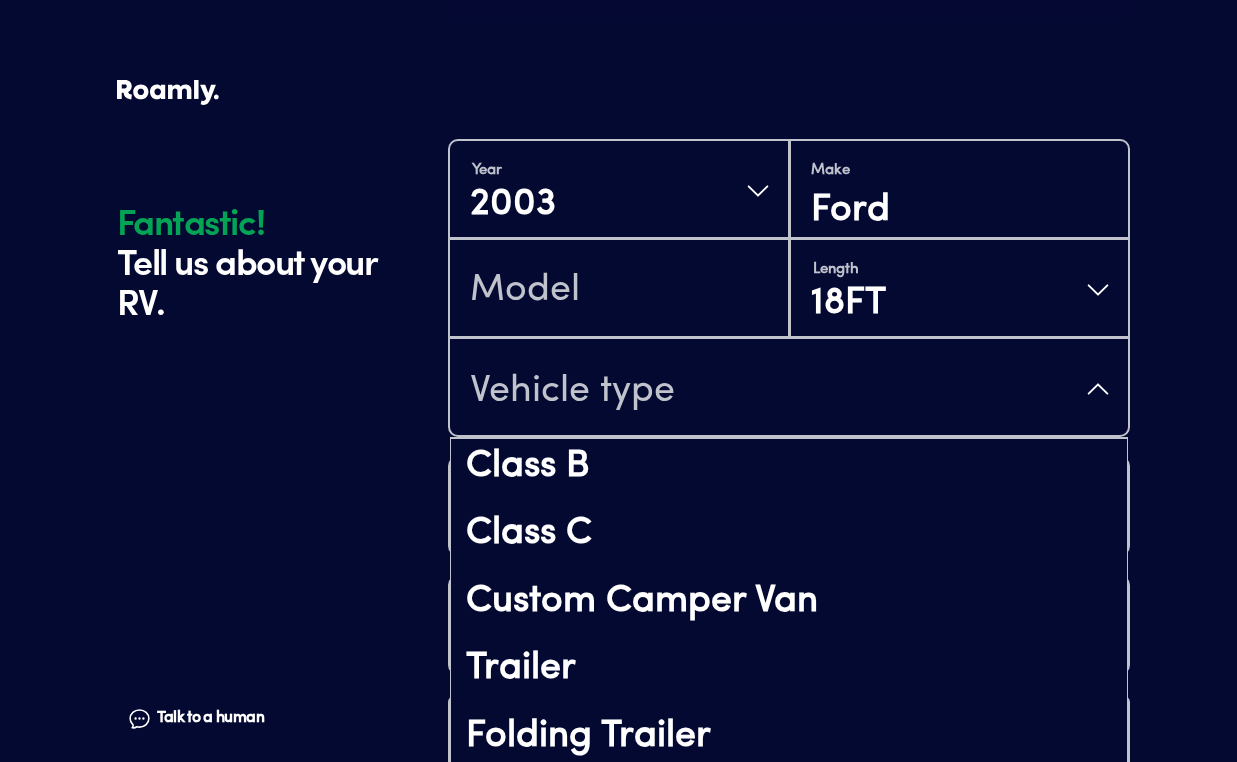 scroll, scrollTop: 83, scrollLeft: 0, axis: vertical 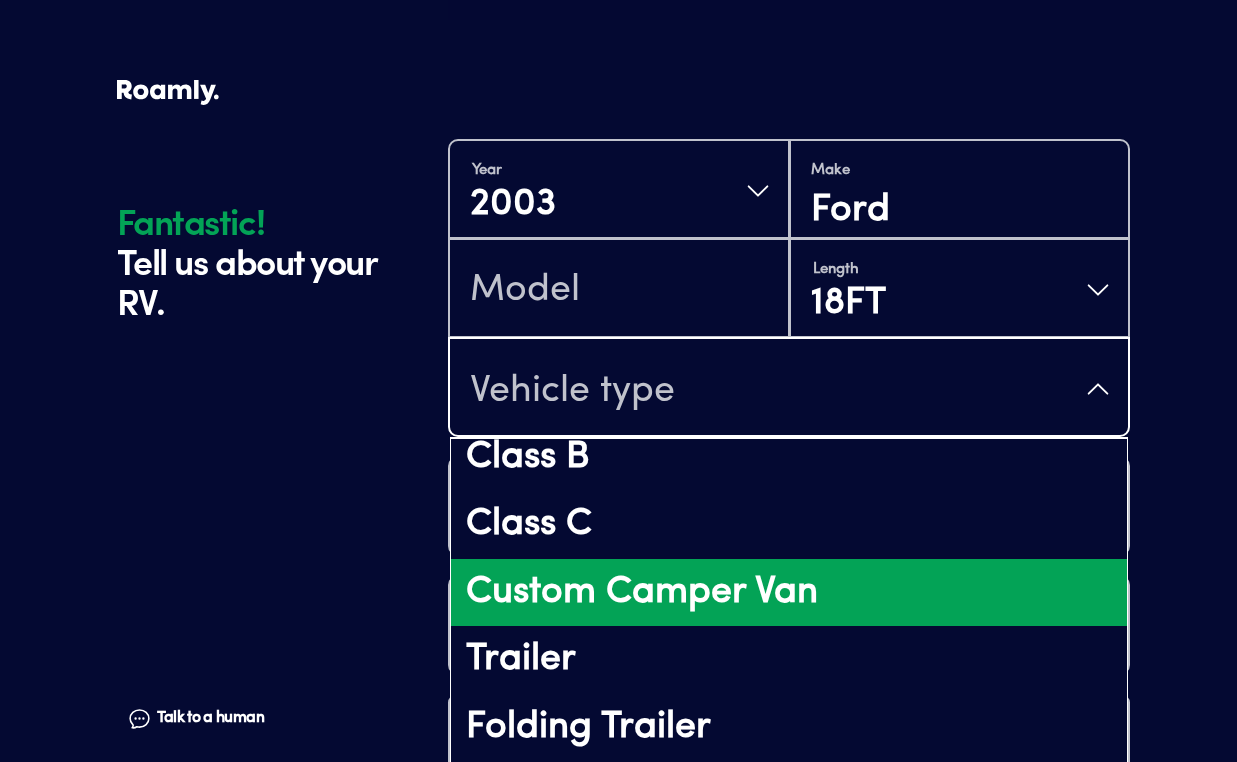 click on "Custom Camper Van" at bounding box center (789, 593) 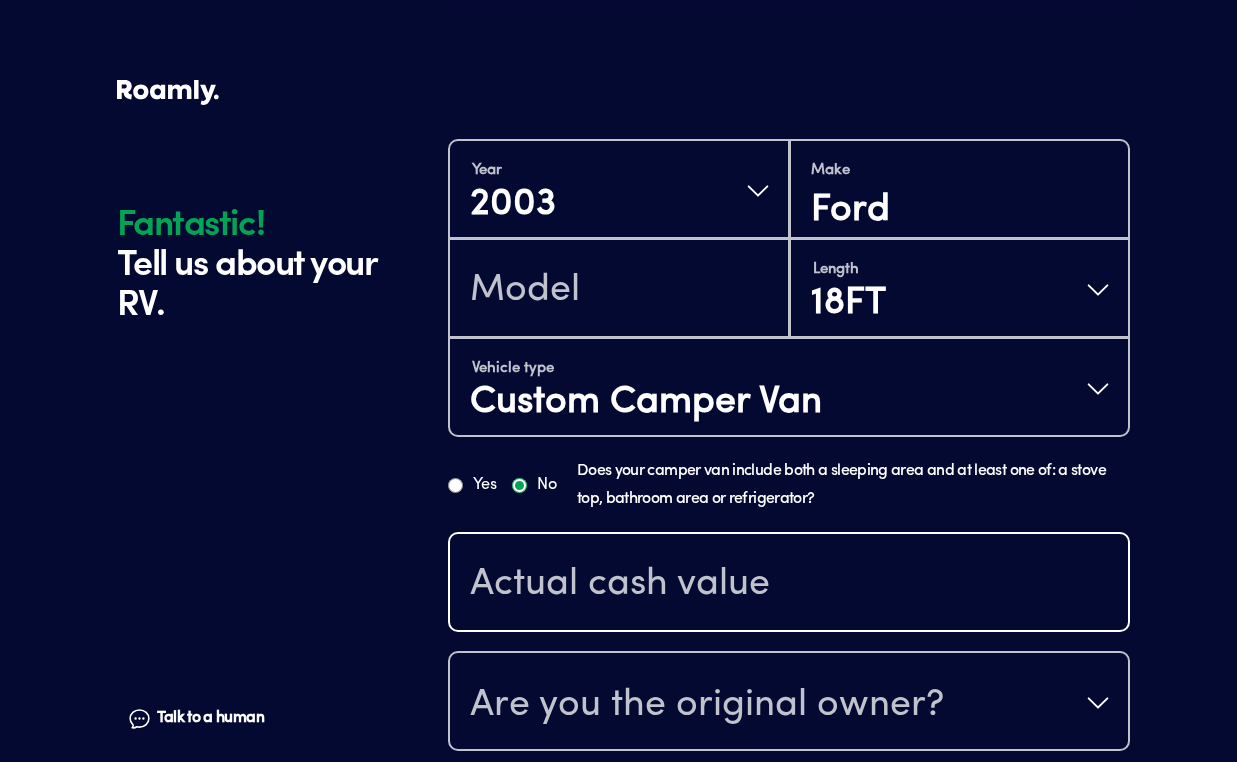 click at bounding box center (789, 584) 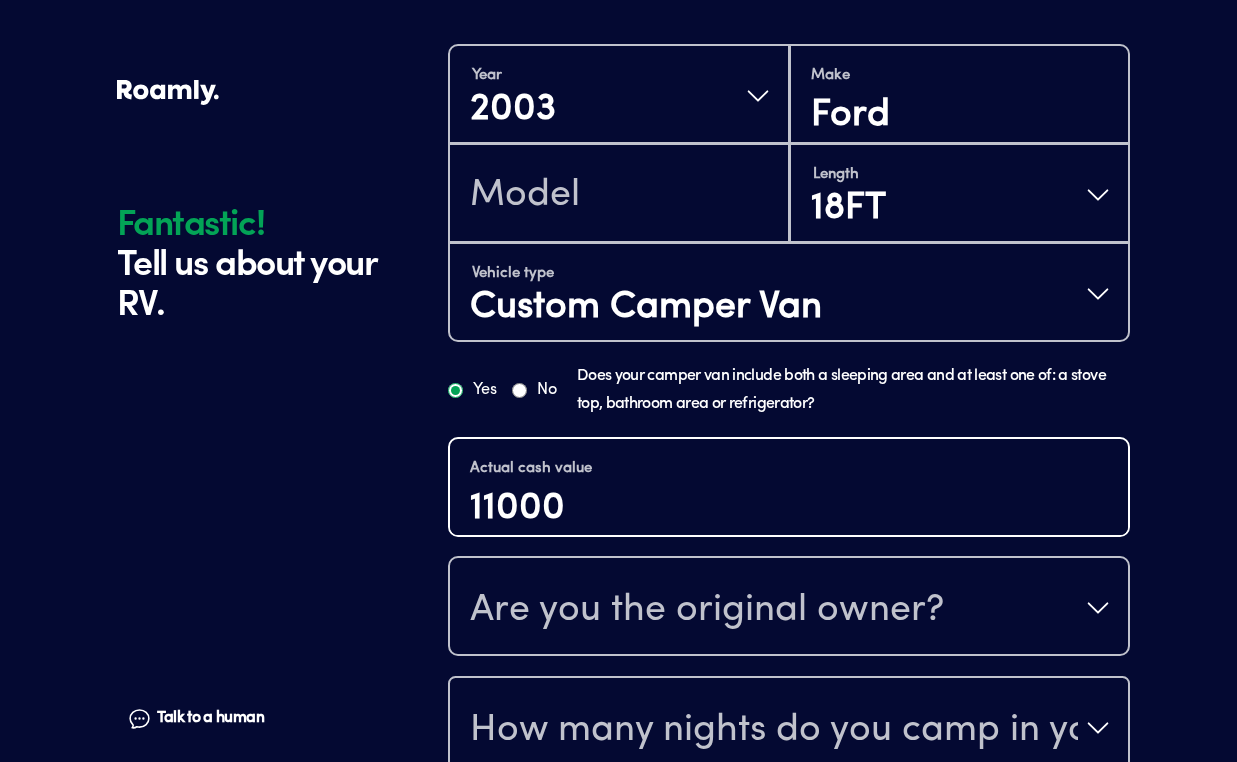 scroll, scrollTop: 711, scrollLeft: 0, axis: vertical 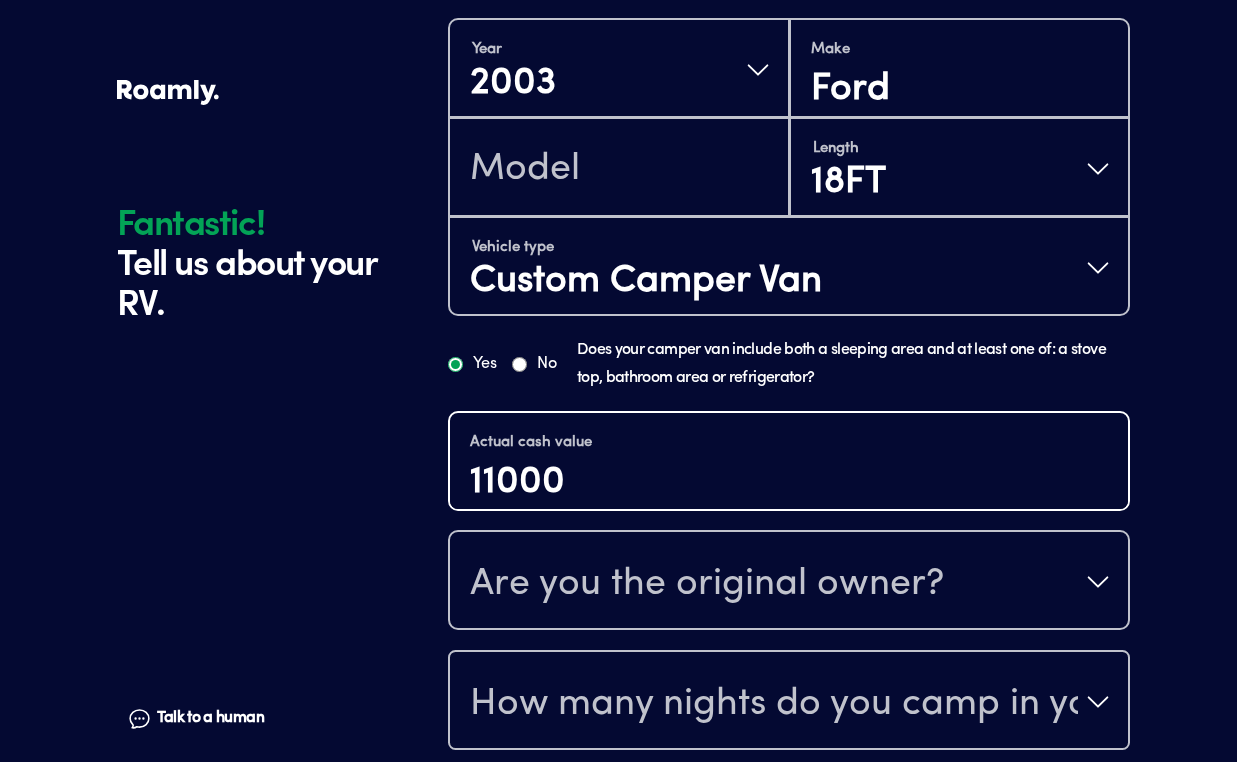 type on "11000" 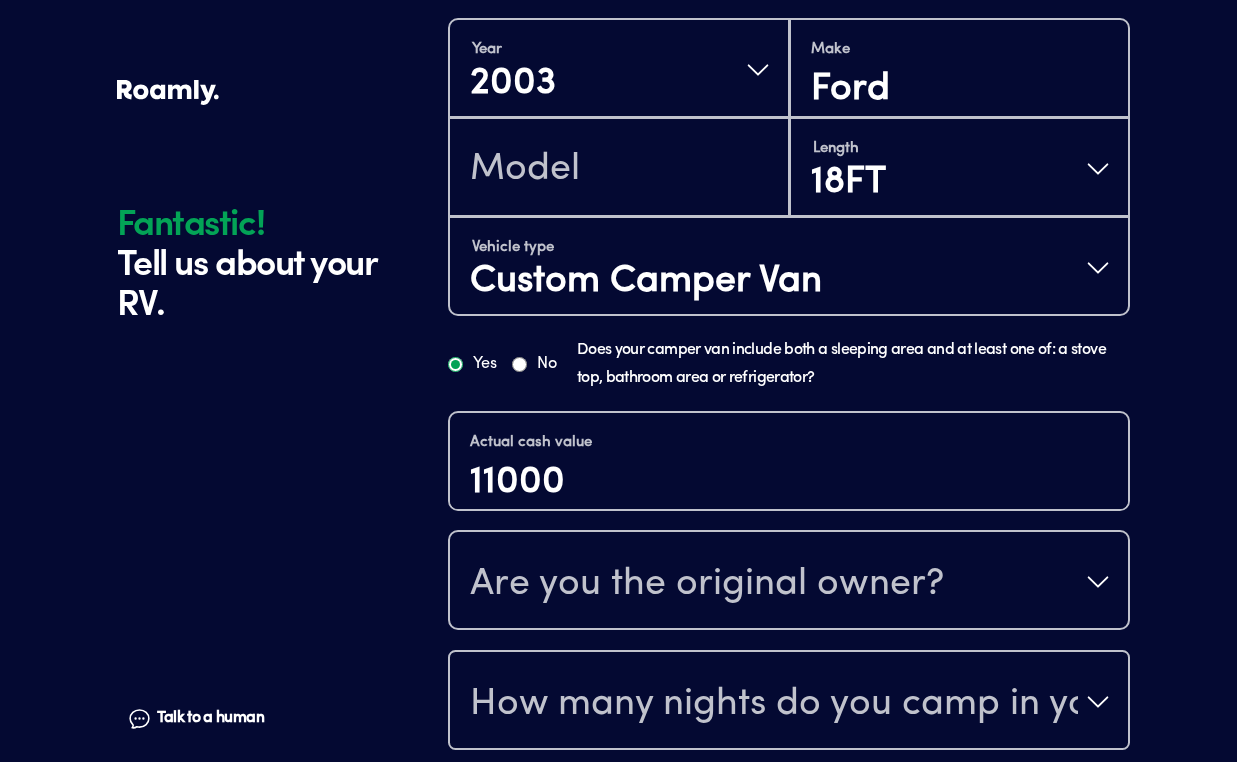click on "Are you the original owner?" at bounding box center (789, 582) 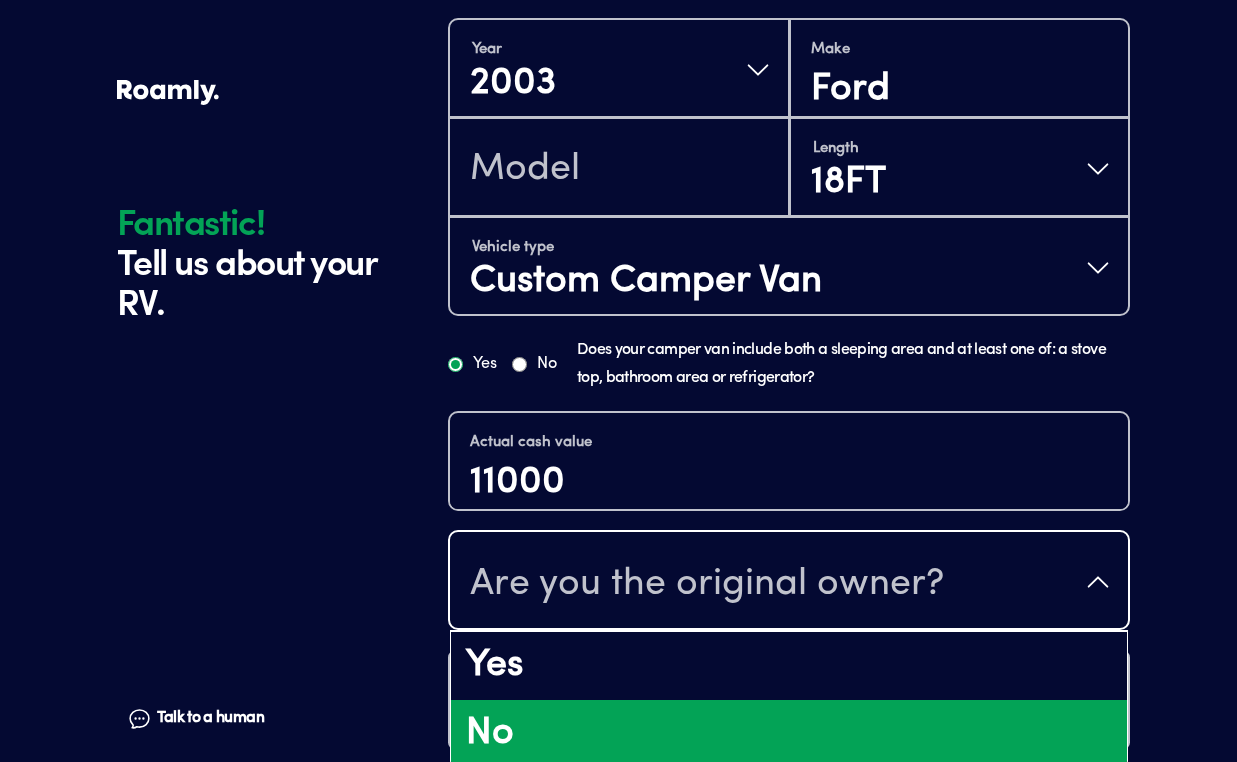 click on "No" at bounding box center [789, 734] 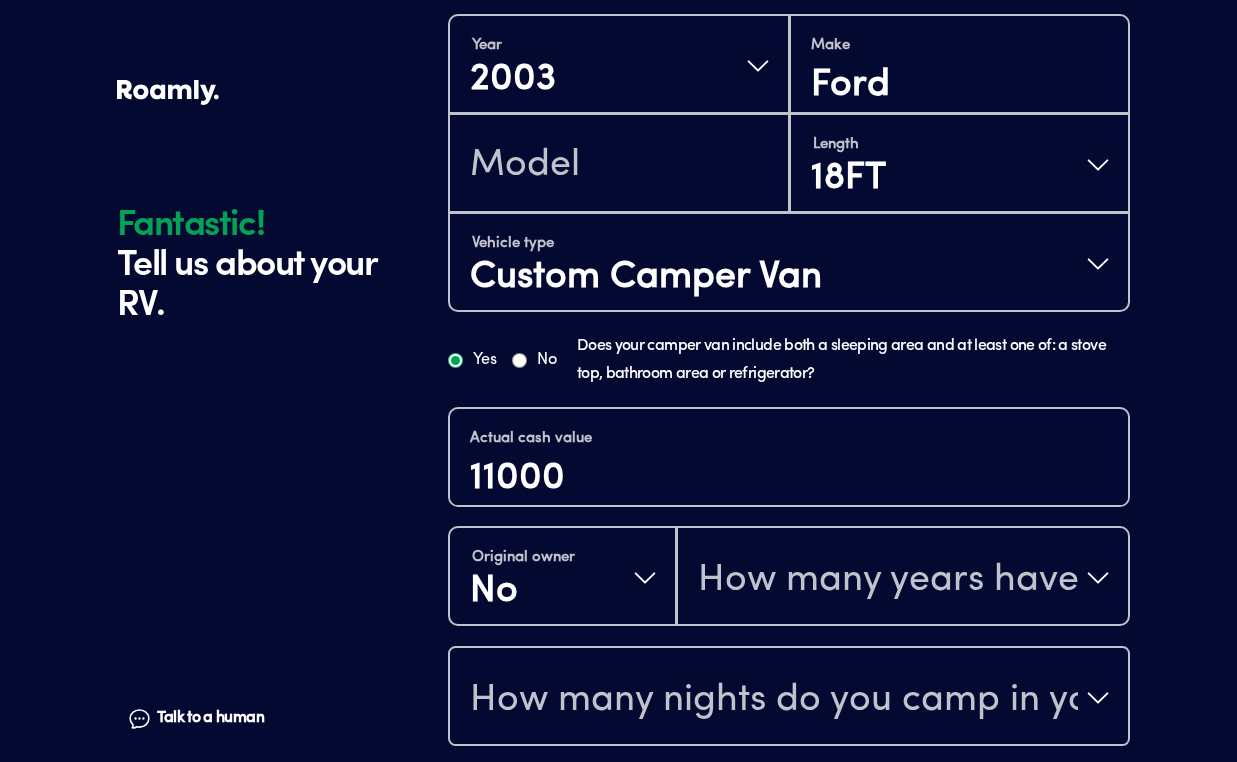 click on "How many years have you owned it?" at bounding box center (888, 580) 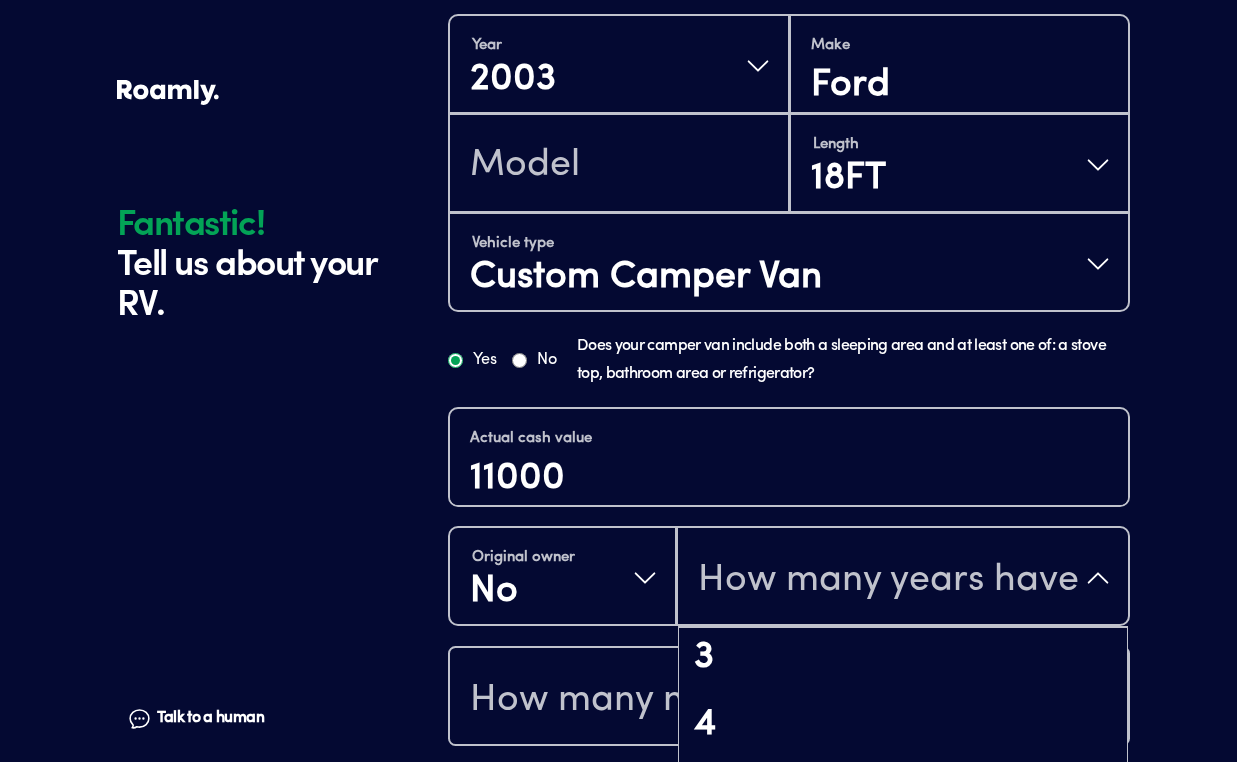 scroll, scrollTop: 211, scrollLeft: 0, axis: vertical 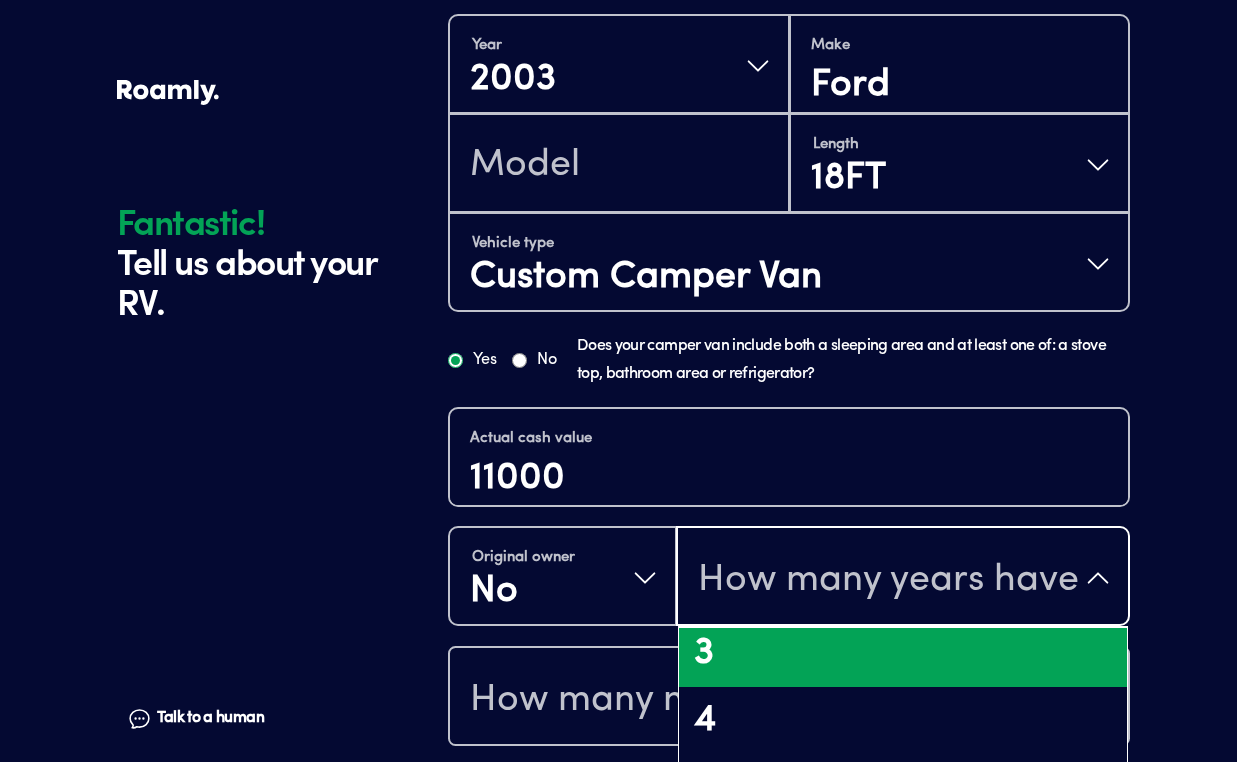 click on "3" at bounding box center [903, 654] 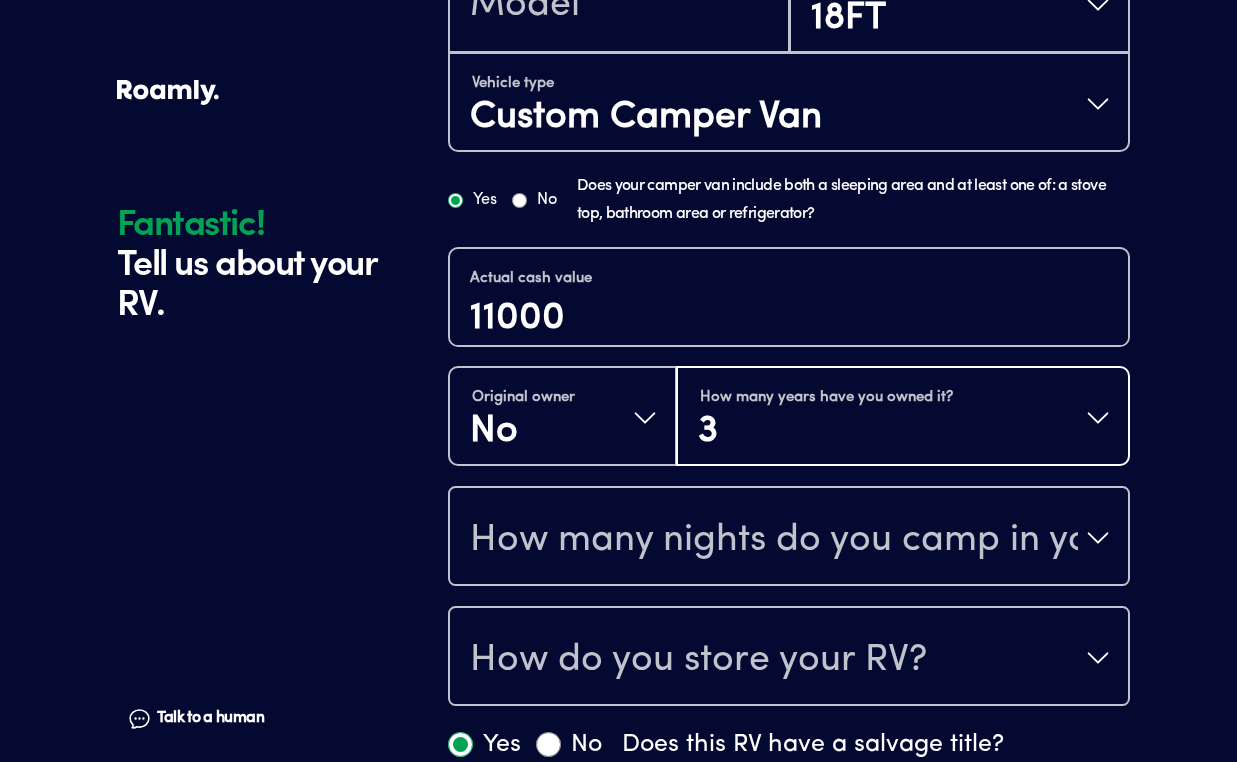 scroll, scrollTop: 895, scrollLeft: 0, axis: vertical 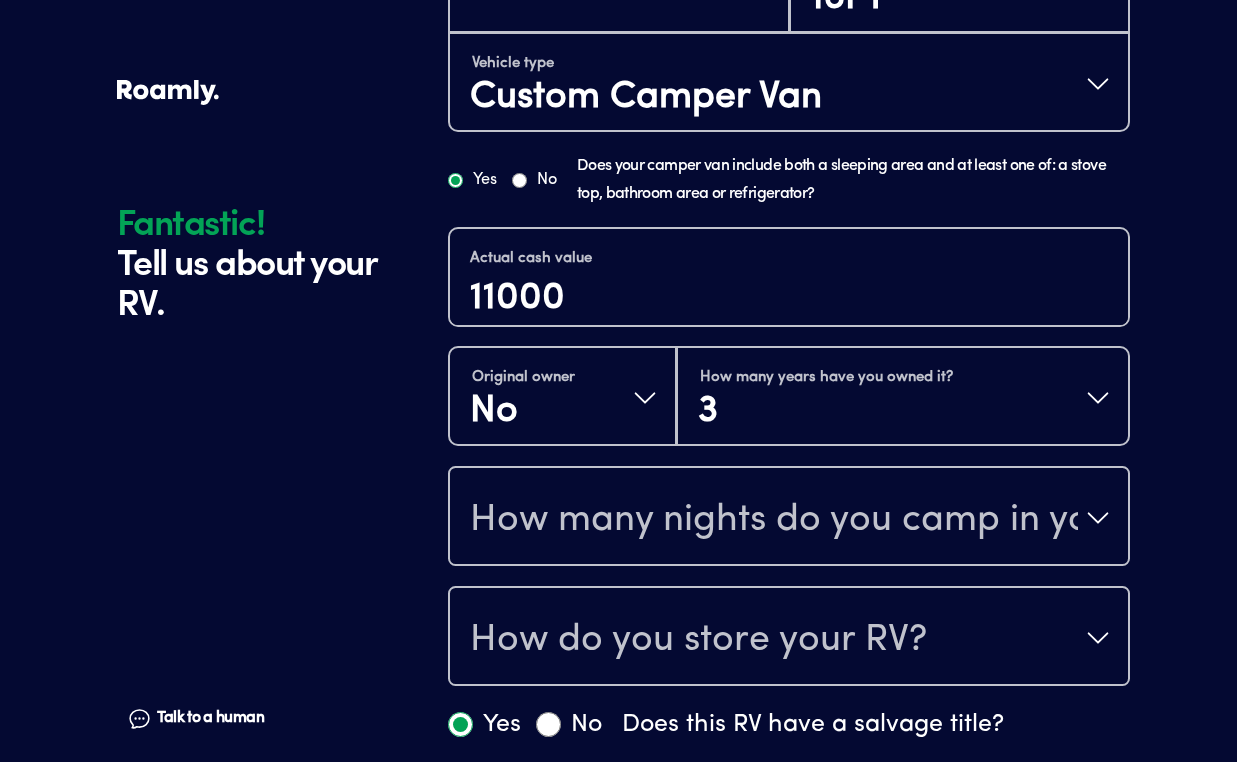 click on "How many nights do you camp in your RV?" at bounding box center [774, 520] 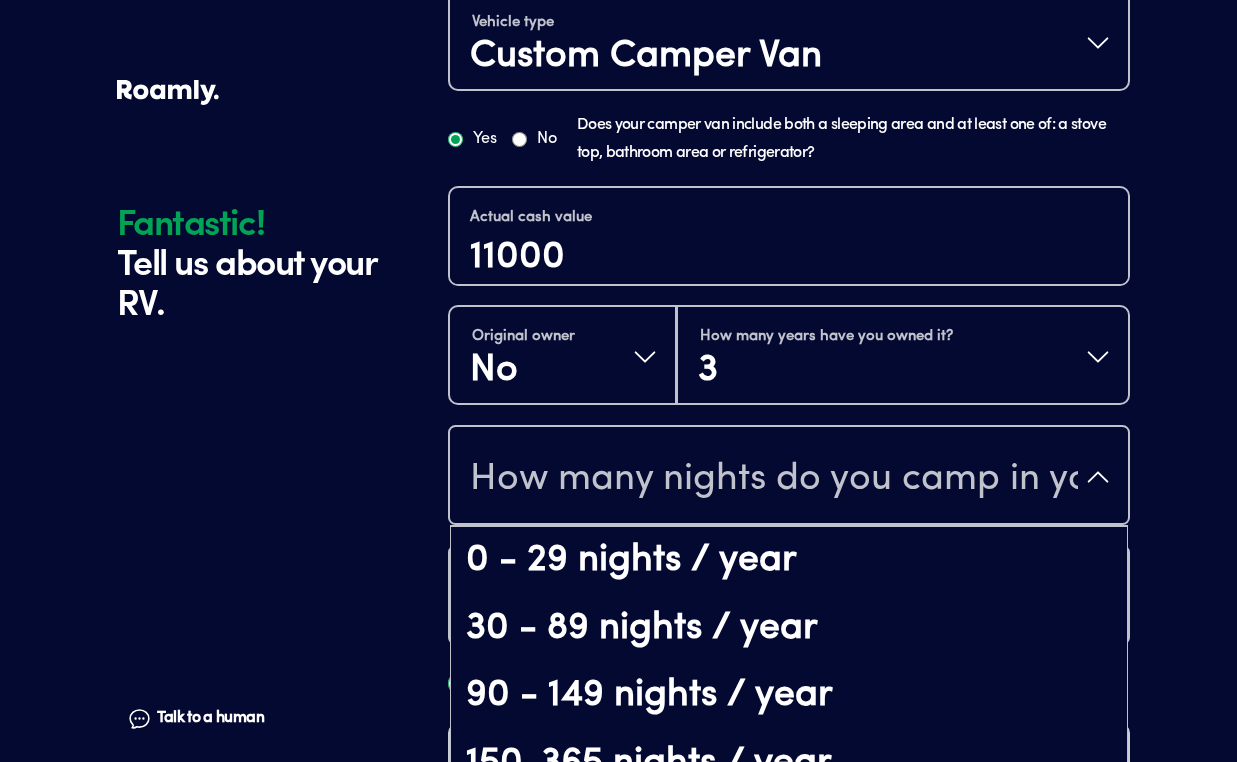 scroll, scrollTop: 39, scrollLeft: 0, axis: vertical 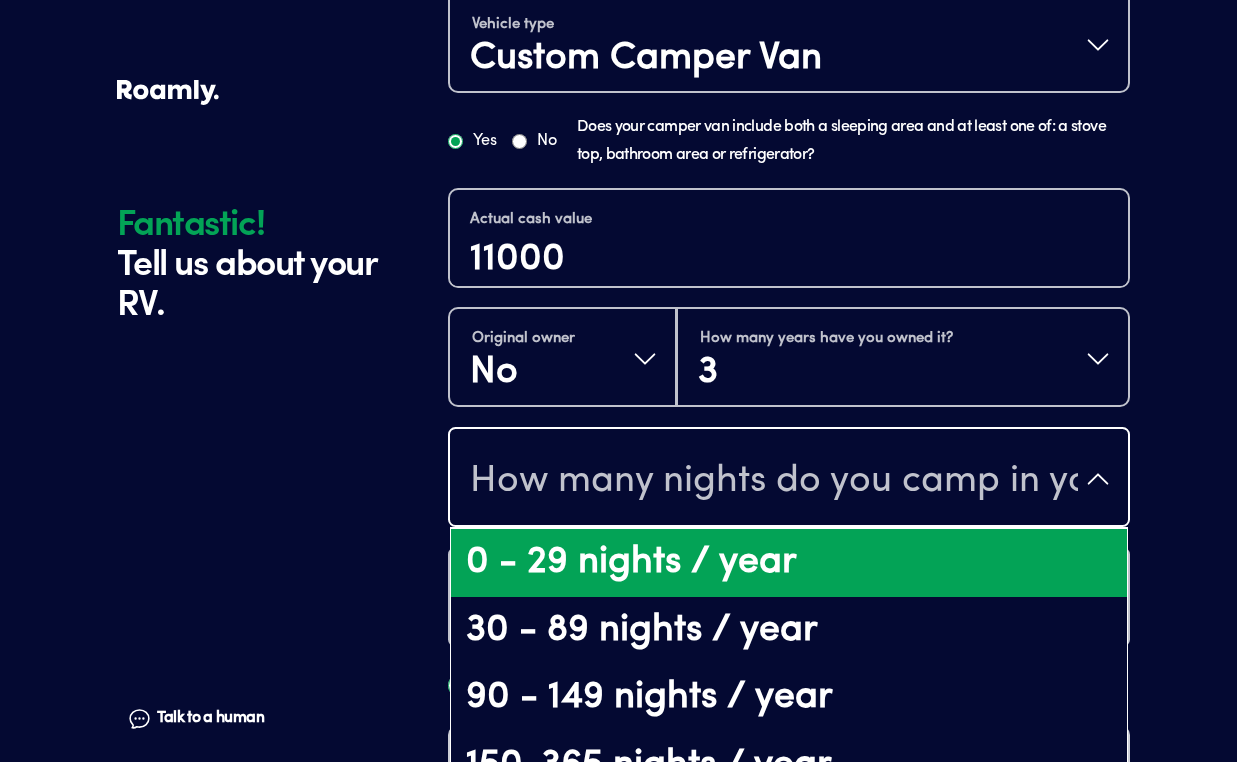 click on "0 - 29 nights / year" at bounding box center (789, 563) 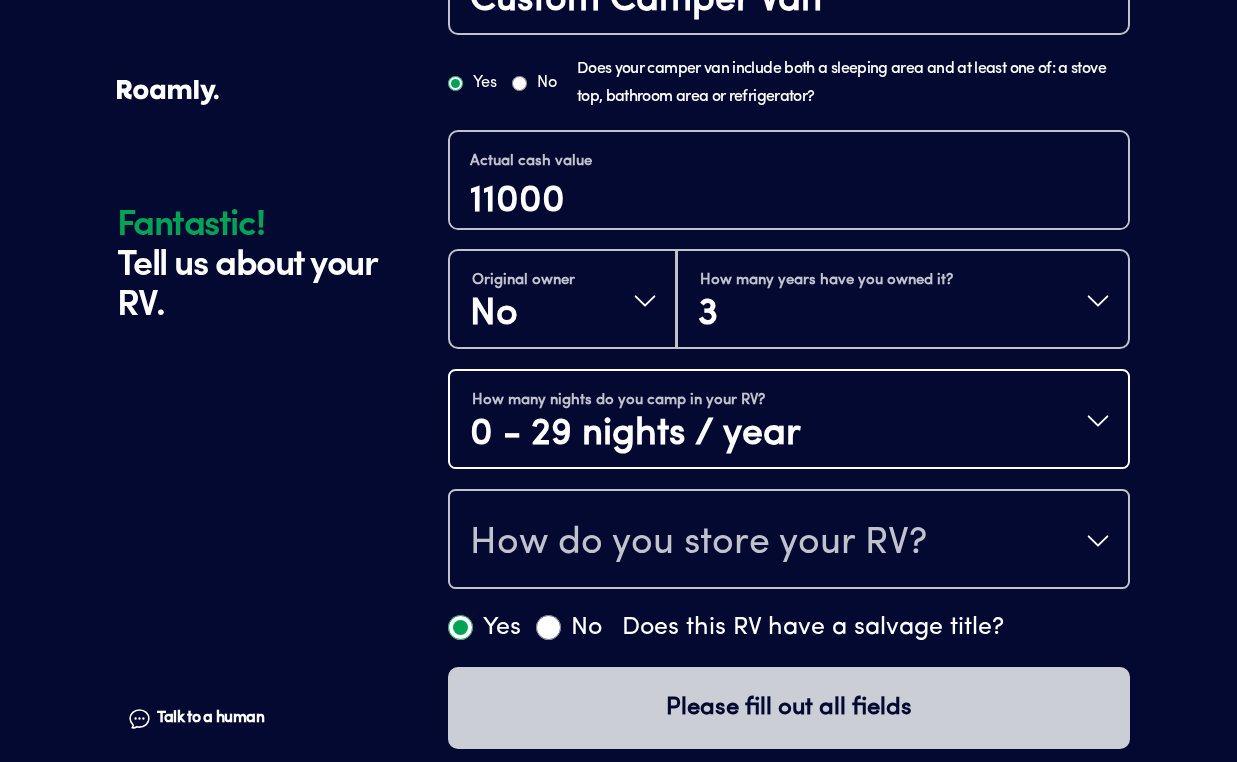 scroll, scrollTop: 993, scrollLeft: 0, axis: vertical 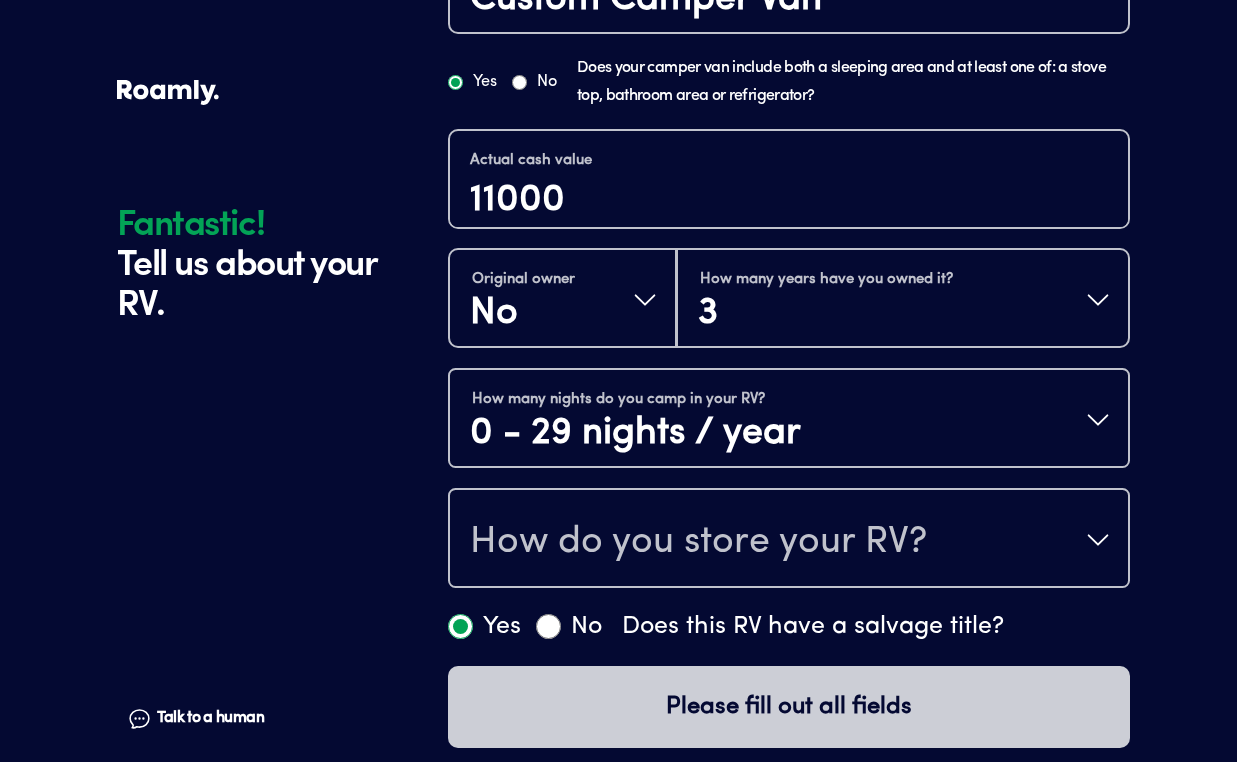 click on "How do you store your RV?" at bounding box center (698, 542) 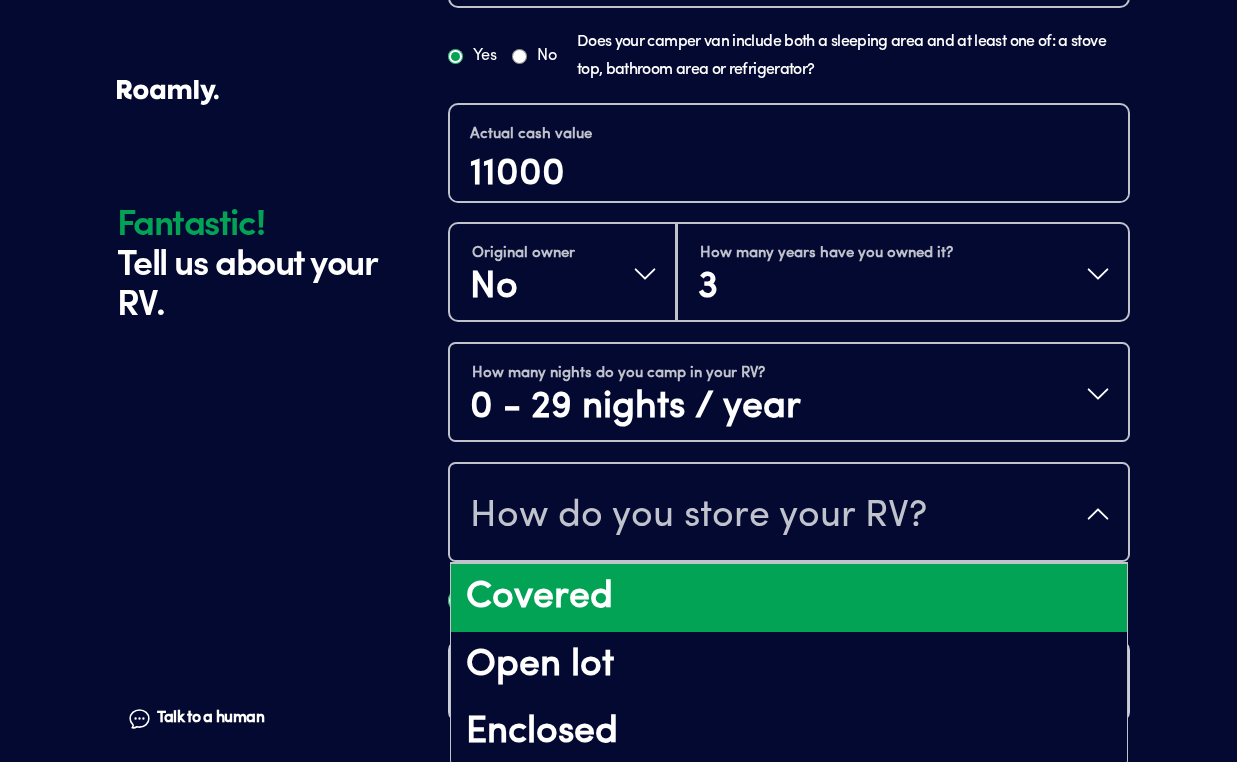 scroll, scrollTop: 25, scrollLeft: 0, axis: vertical 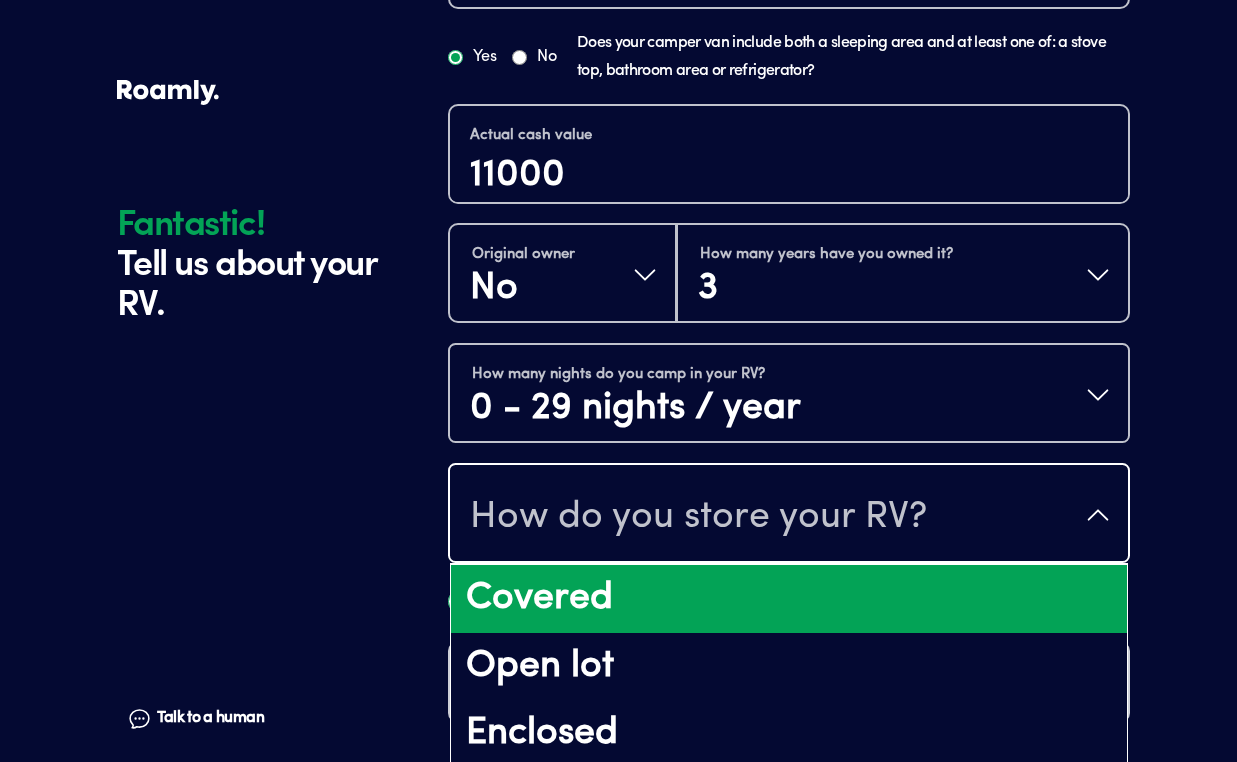 click on "Covered" at bounding box center [789, 599] 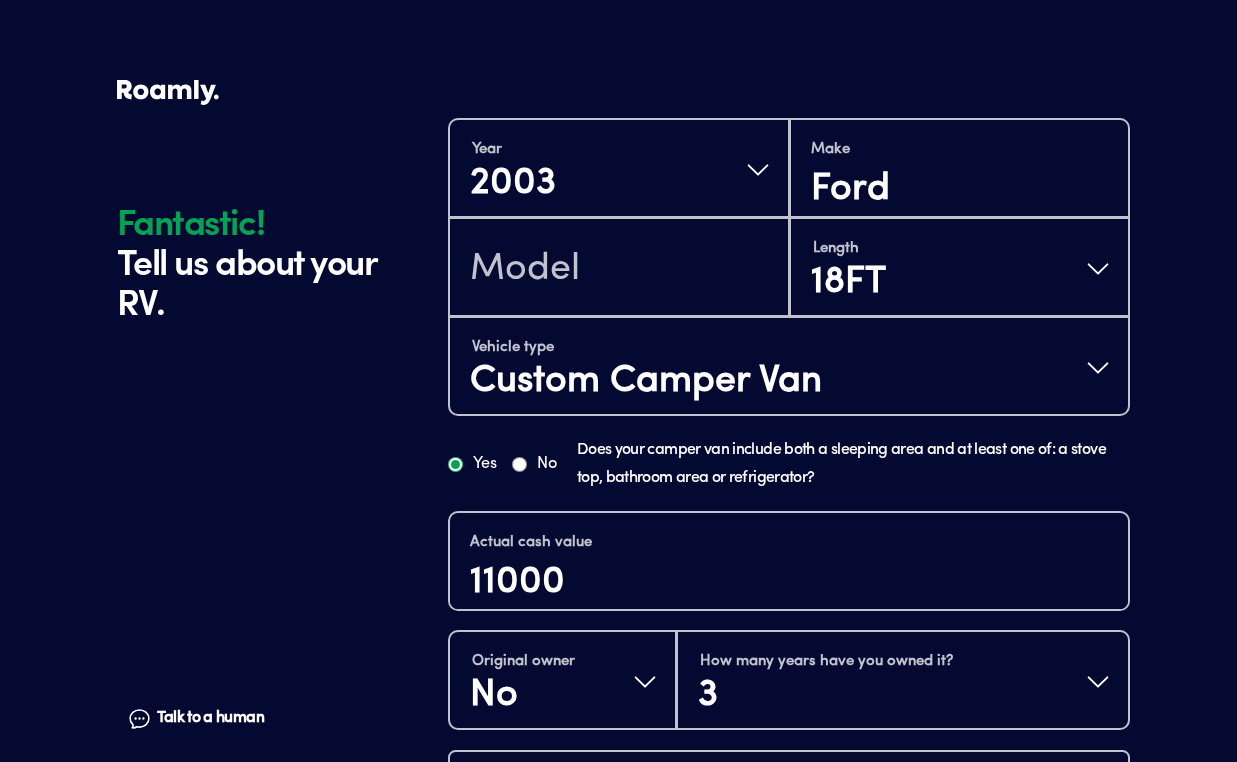 scroll, scrollTop: 603, scrollLeft: 0, axis: vertical 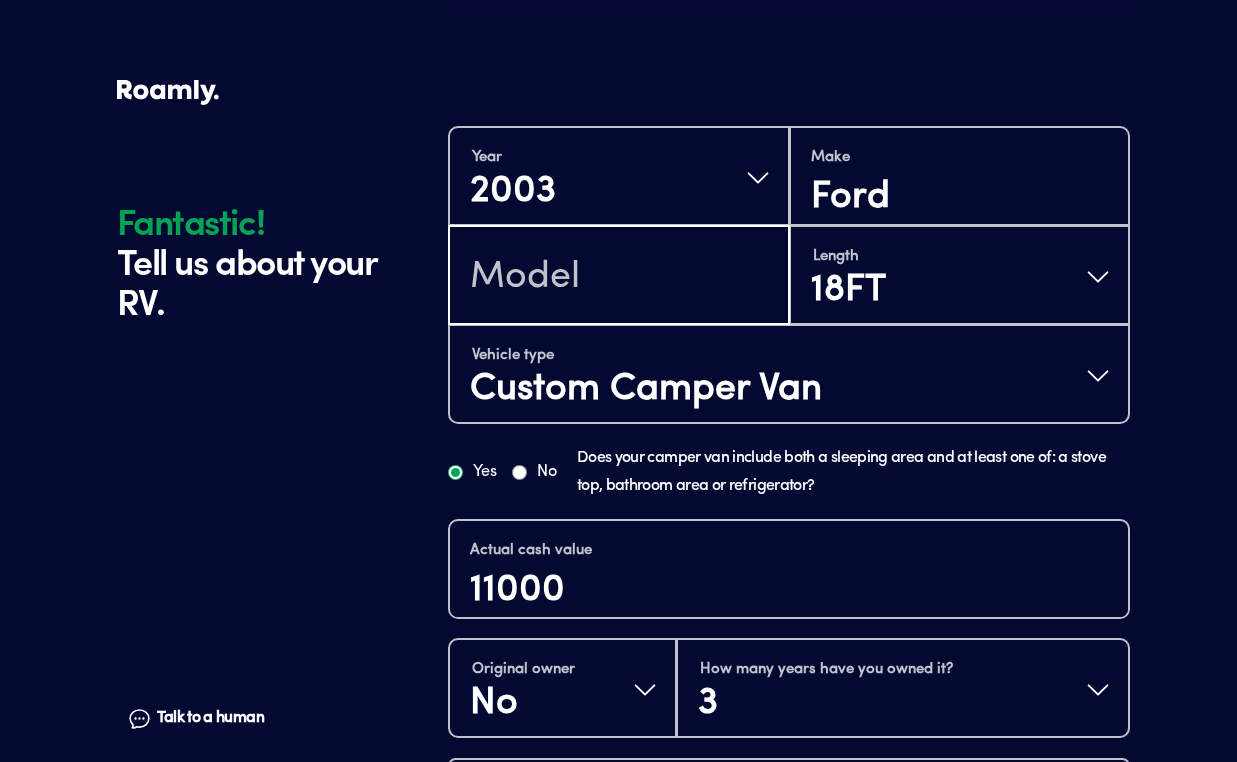 click at bounding box center (619, 277) 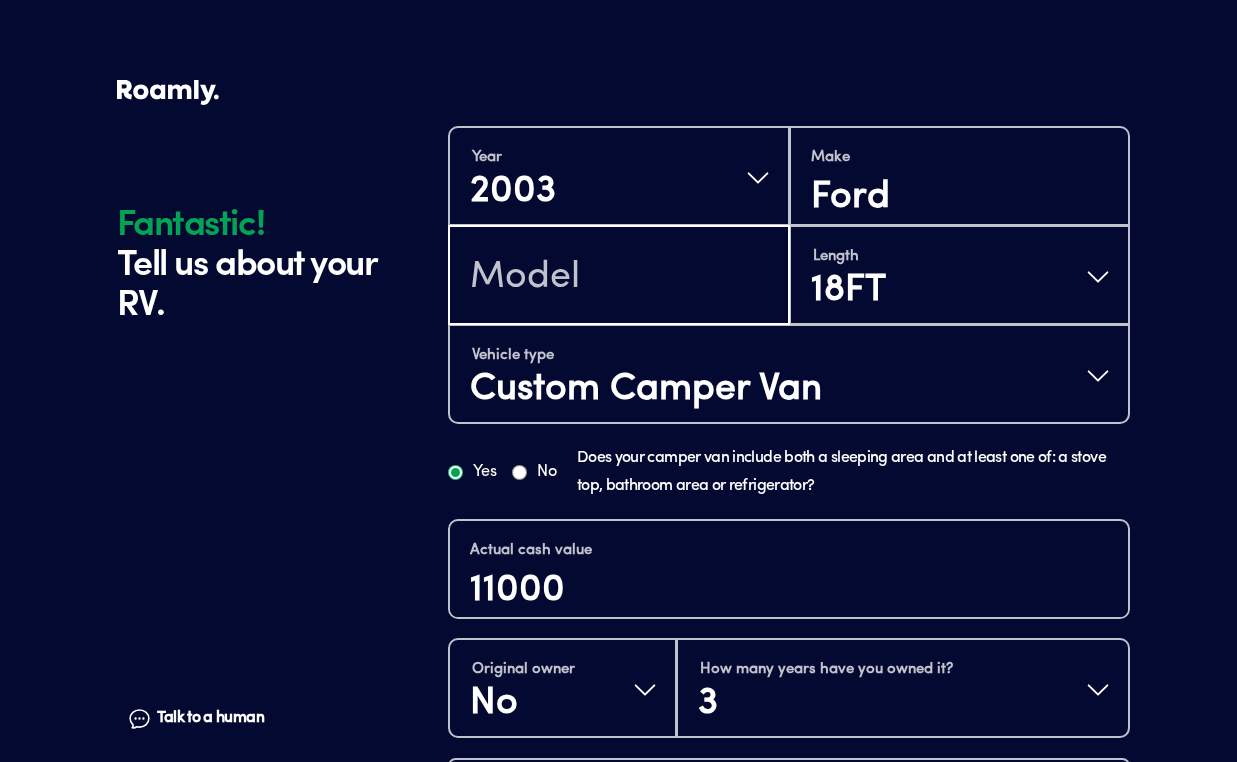 click at bounding box center (619, 277) 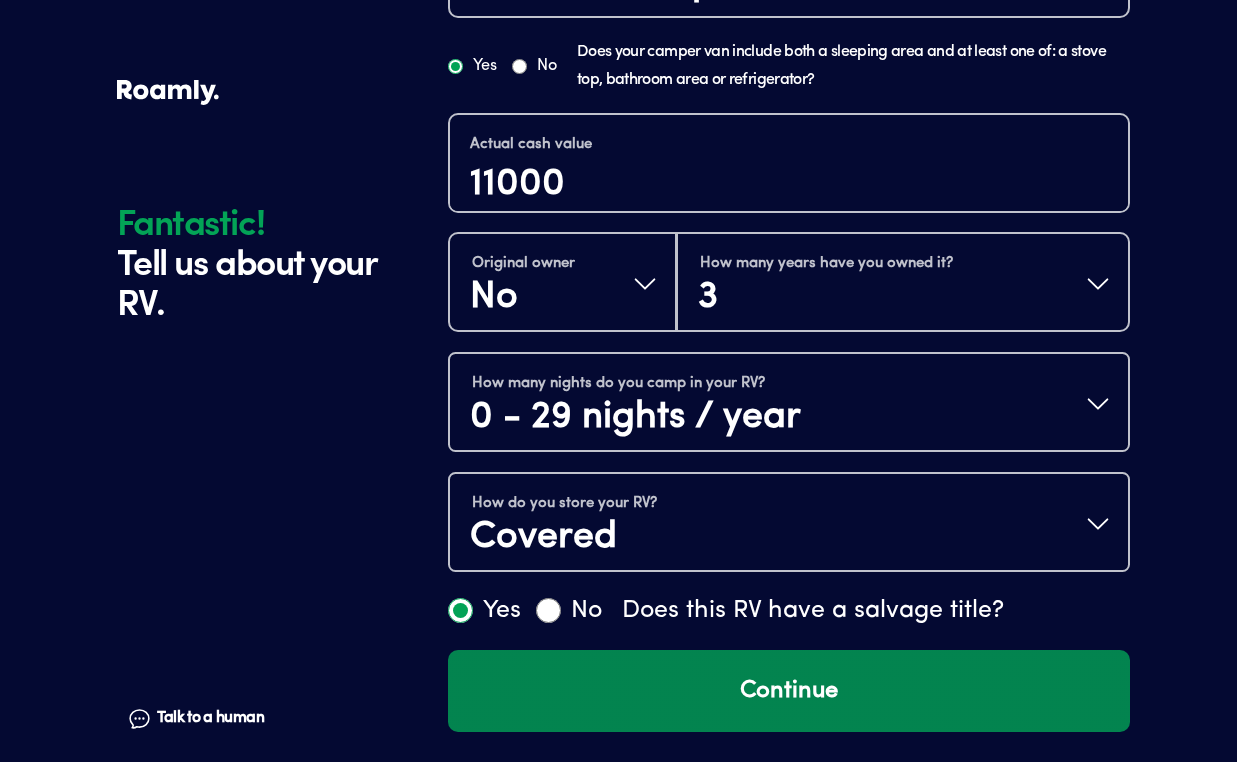 scroll, scrollTop: 1008, scrollLeft: 0, axis: vertical 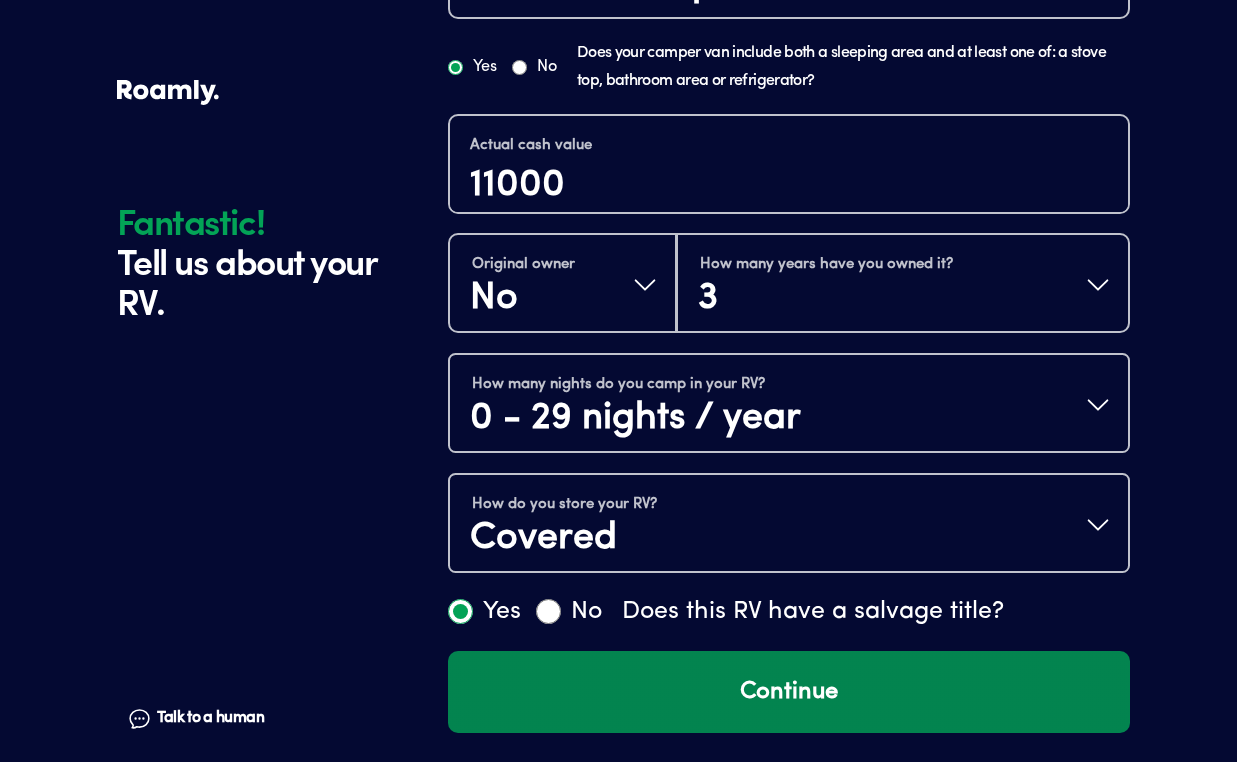type on "e150" 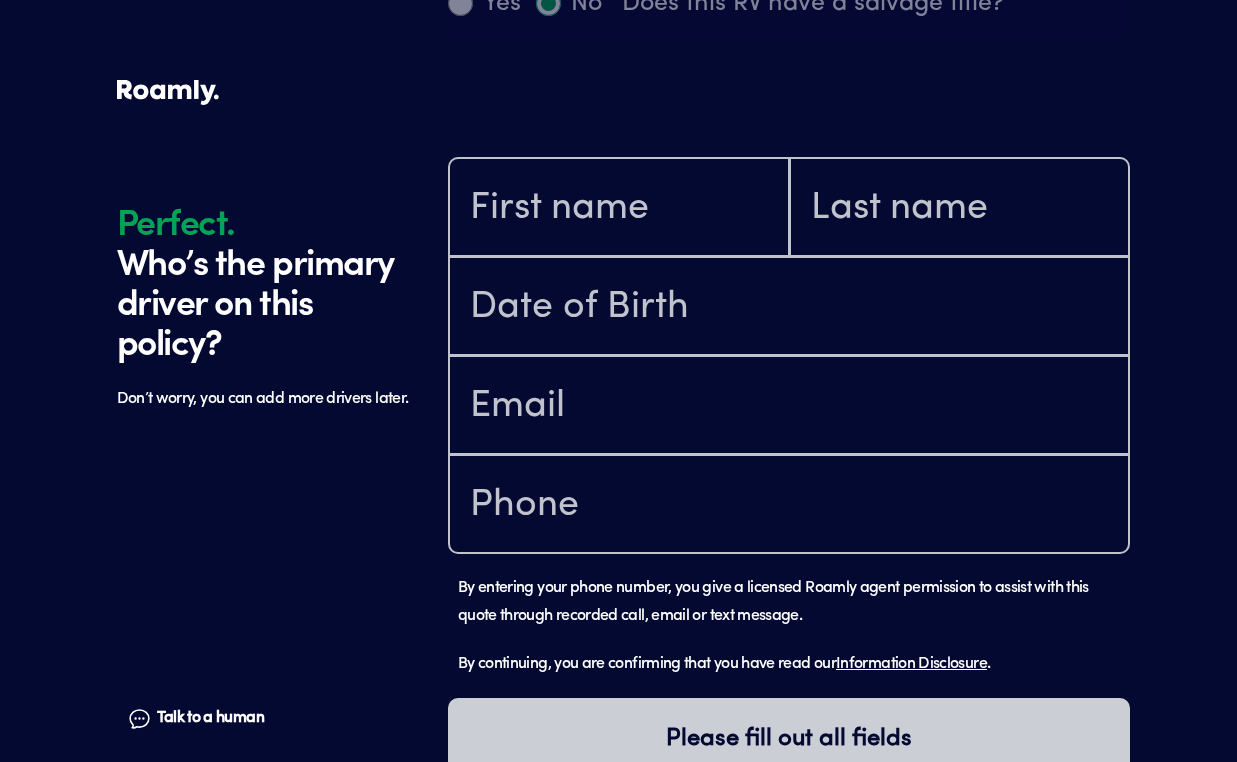 scroll, scrollTop: 1678, scrollLeft: 0, axis: vertical 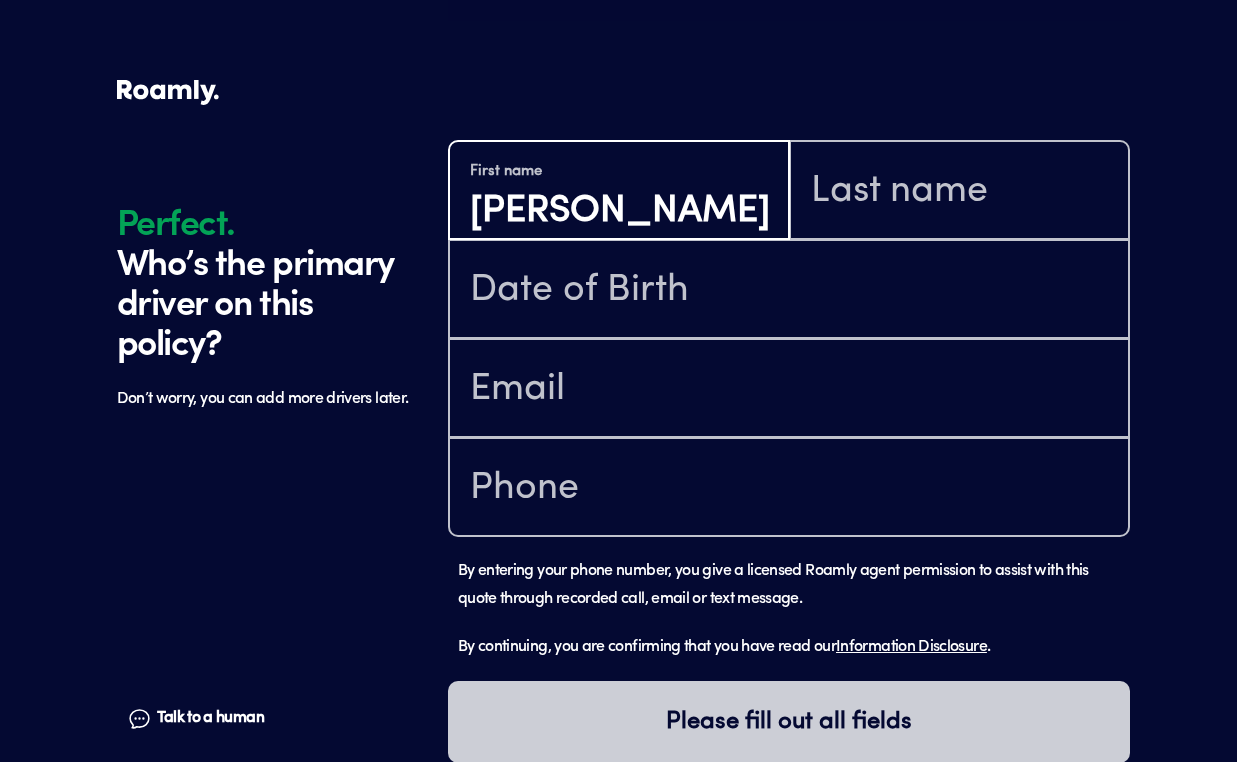 type on "[PERSON_NAME]" 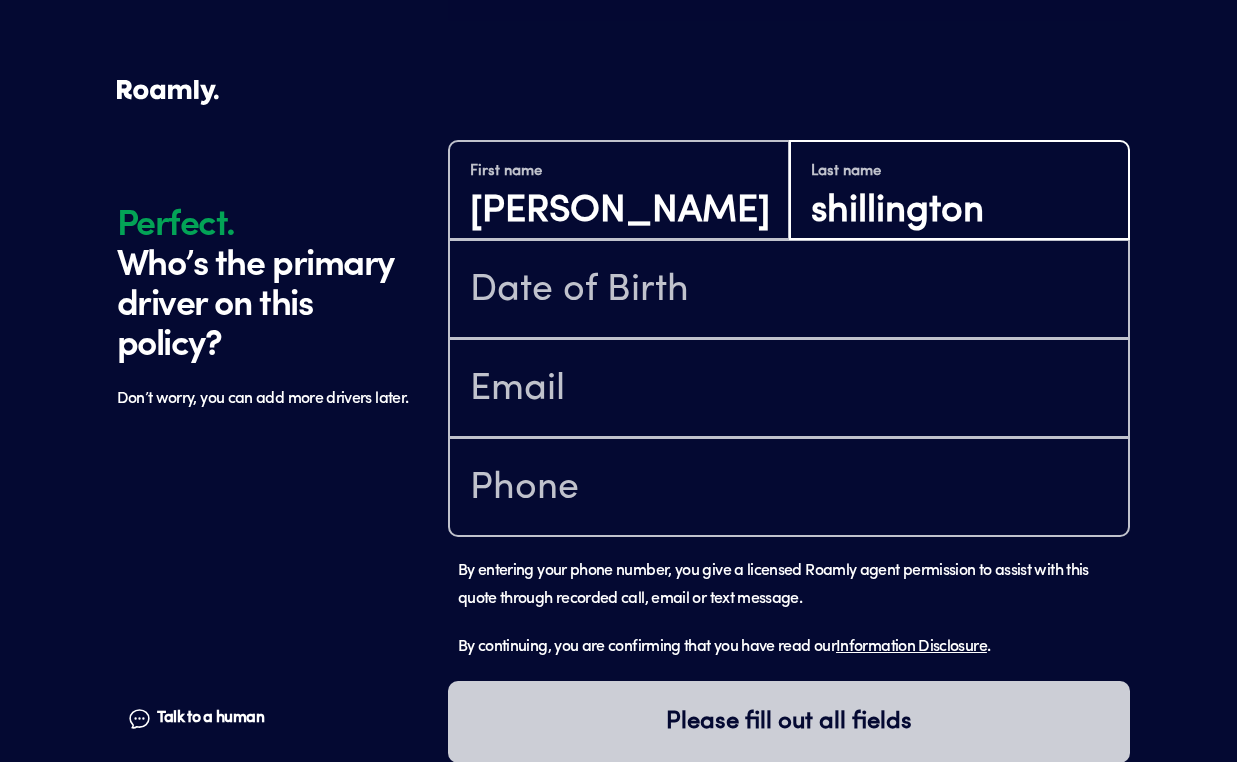 type on "shillington" 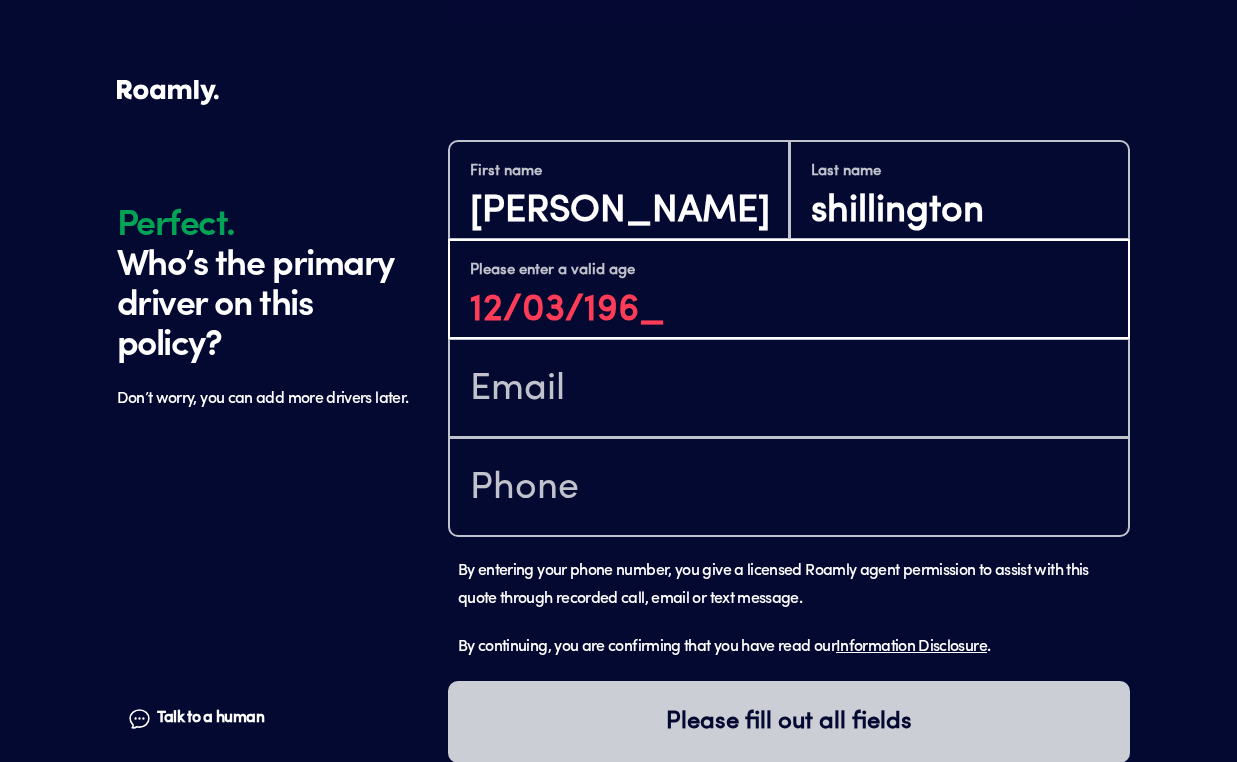 type on "[DATE]" 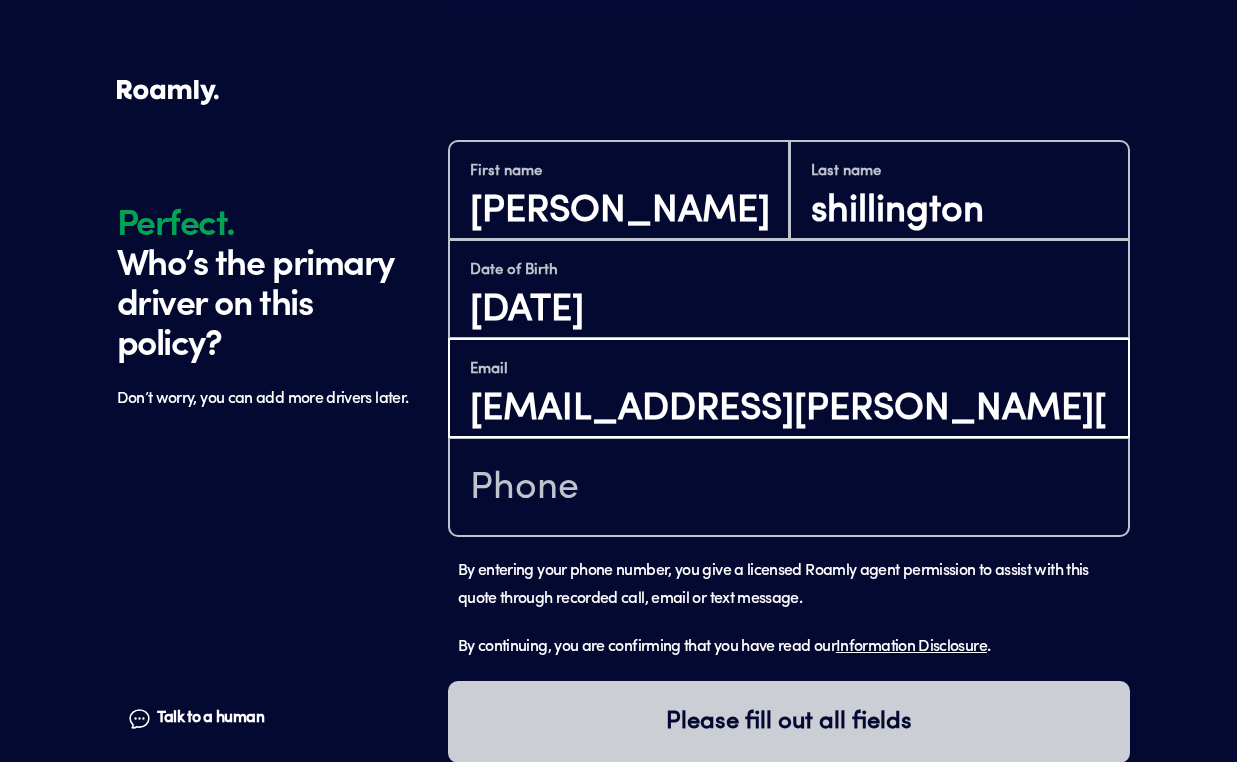 type on "[EMAIL_ADDRESS][PERSON_NAME][DOMAIN_NAME]" 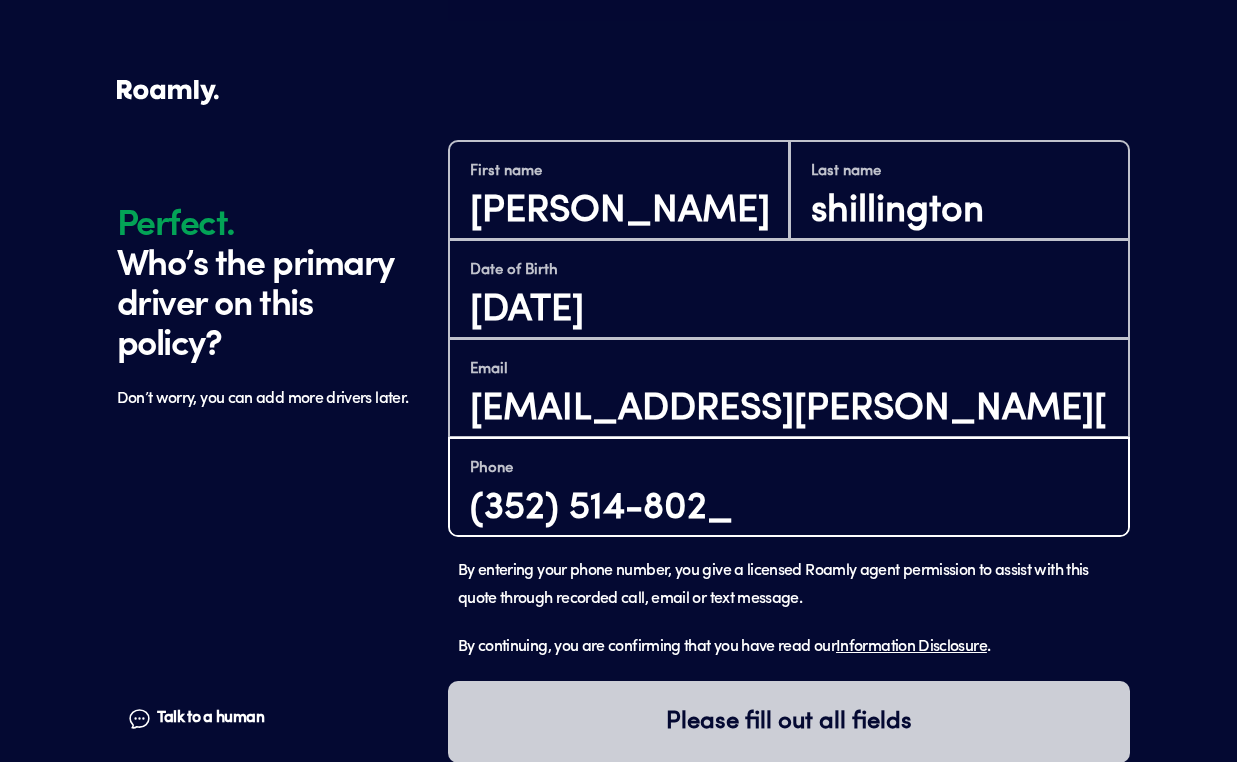 type on "[PHONE_NUMBER]" 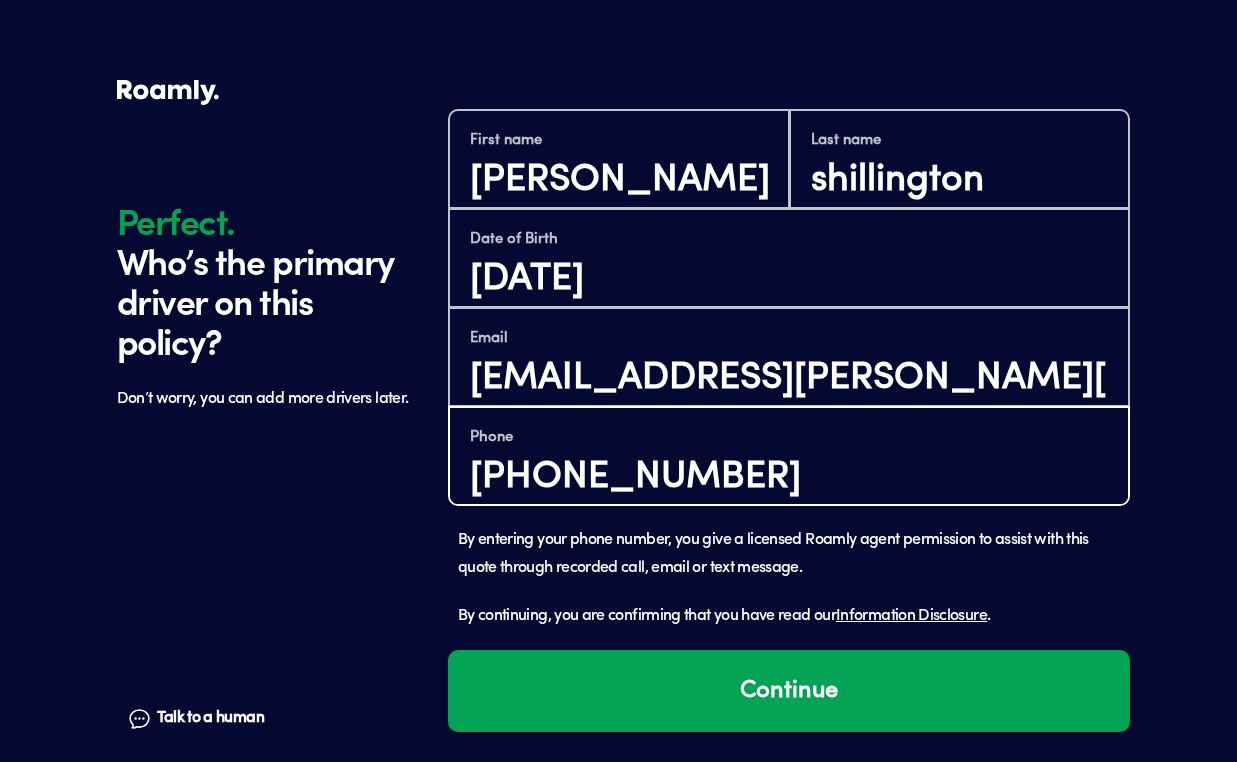 scroll, scrollTop: 1708, scrollLeft: 0, axis: vertical 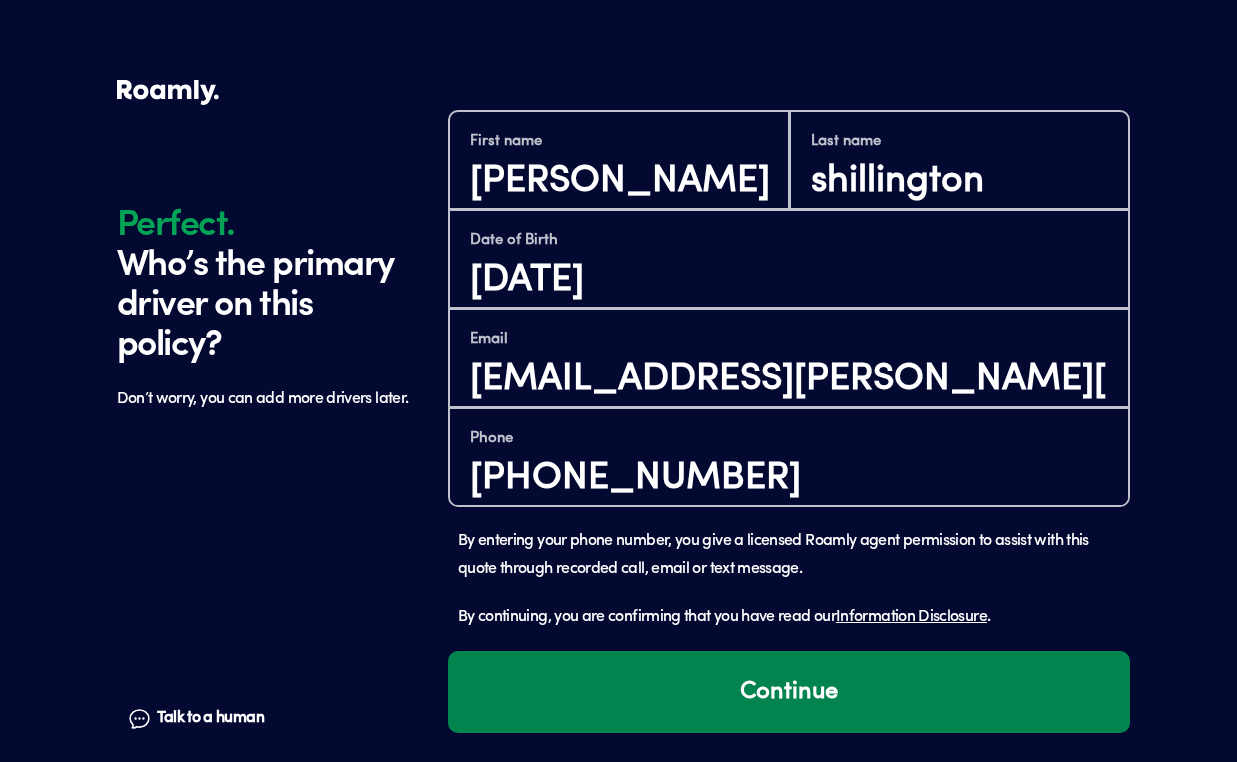 click on "Continue" at bounding box center (789, 692) 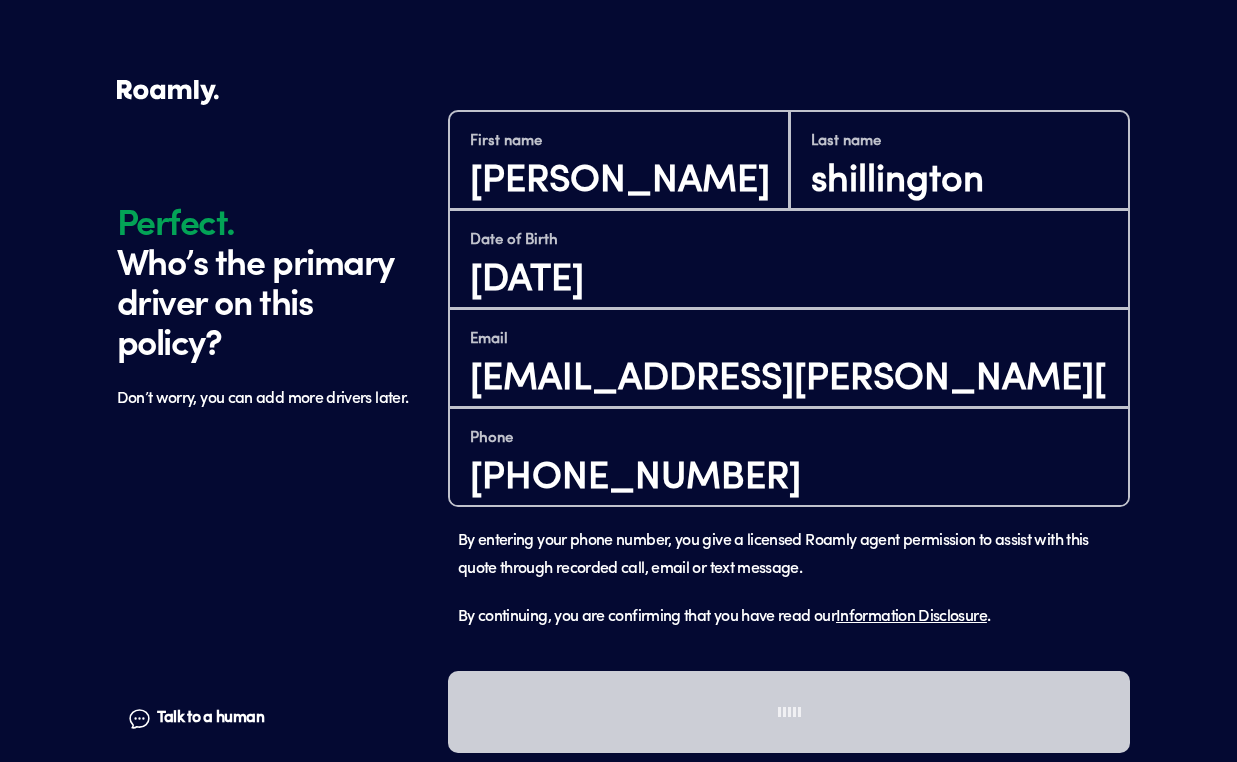 scroll, scrollTop: 2192, scrollLeft: 0, axis: vertical 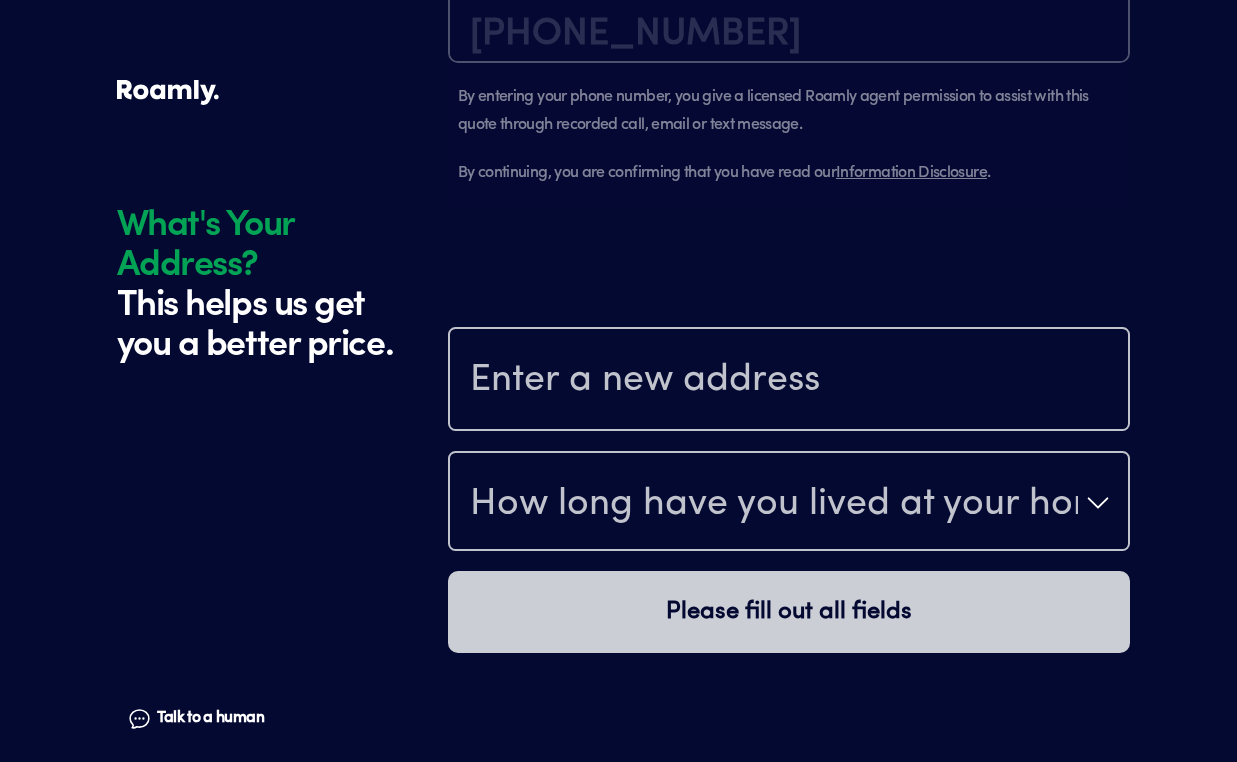 click at bounding box center [789, 381] 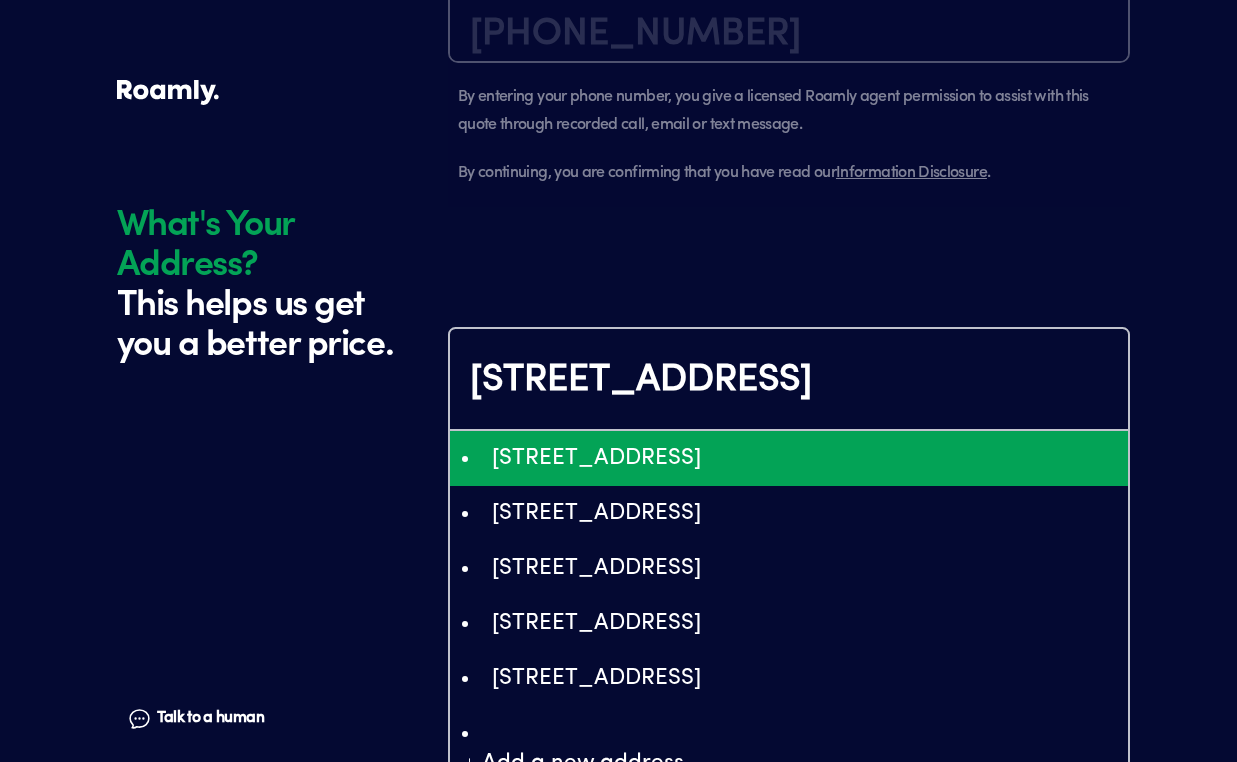 type on "ChIJhe7vnJGk6IgRnMpjvH5OLFM" 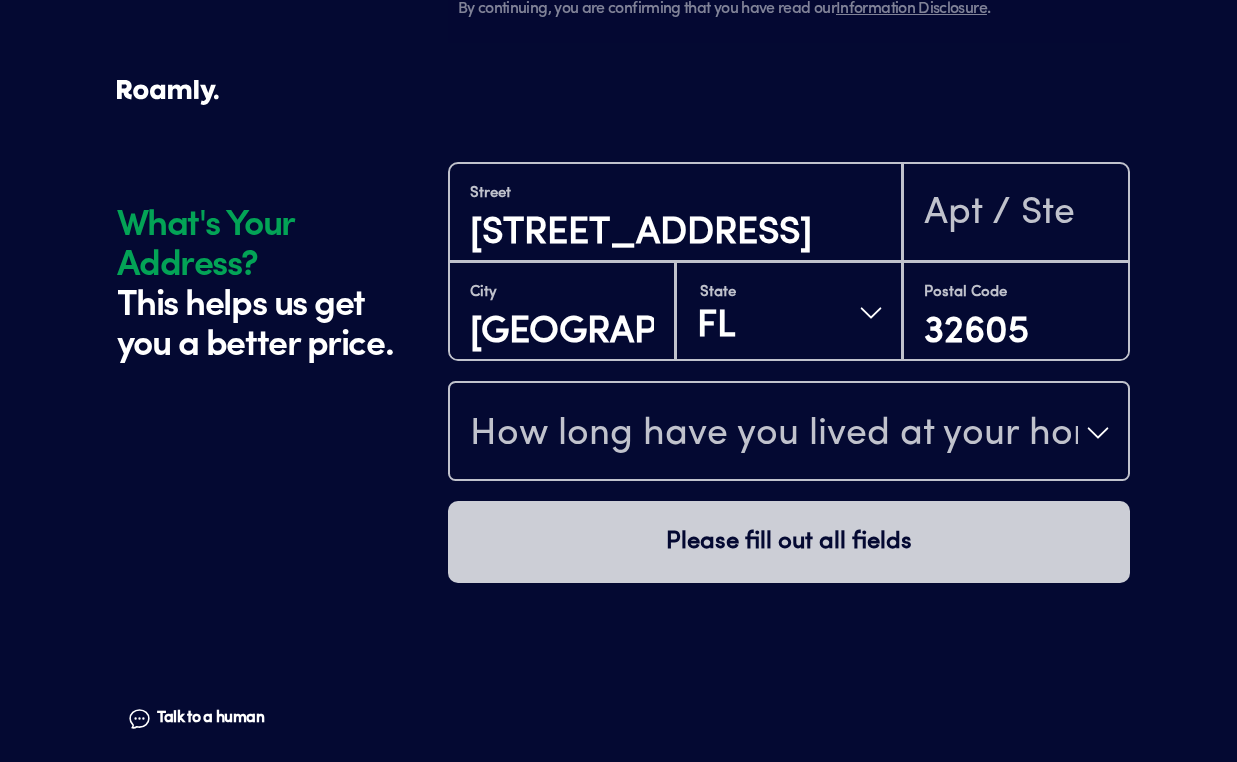 scroll, scrollTop: 2356, scrollLeft: 0, axis: vertical 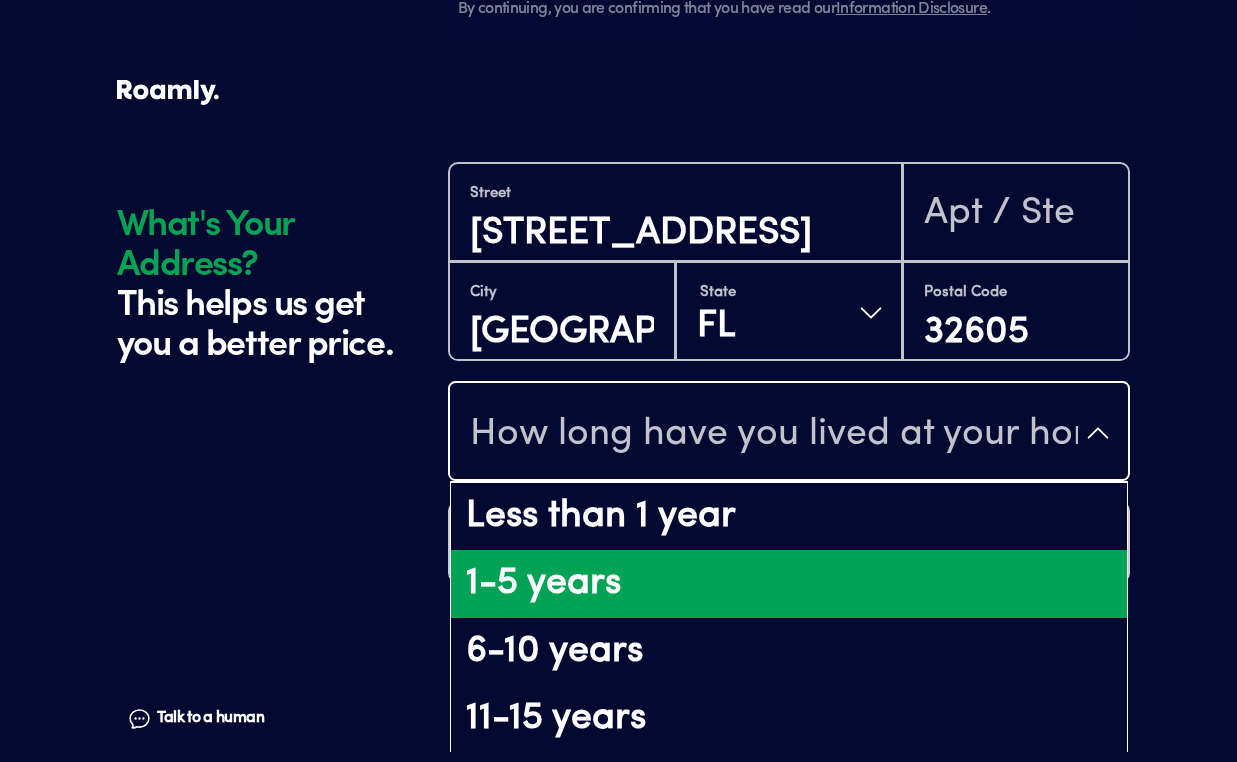 click on "1-5 years" at bounding box center (789, 584) 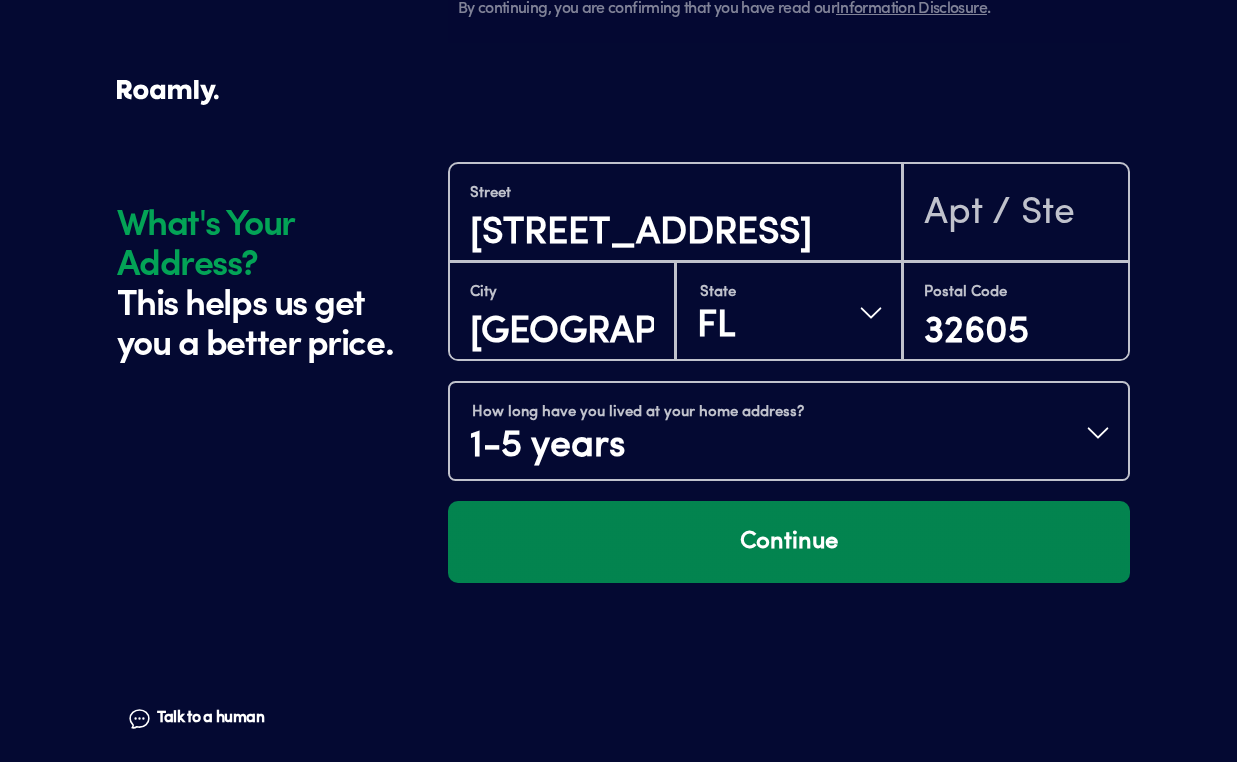 click on "Continue" at bounding box center [789, 542] 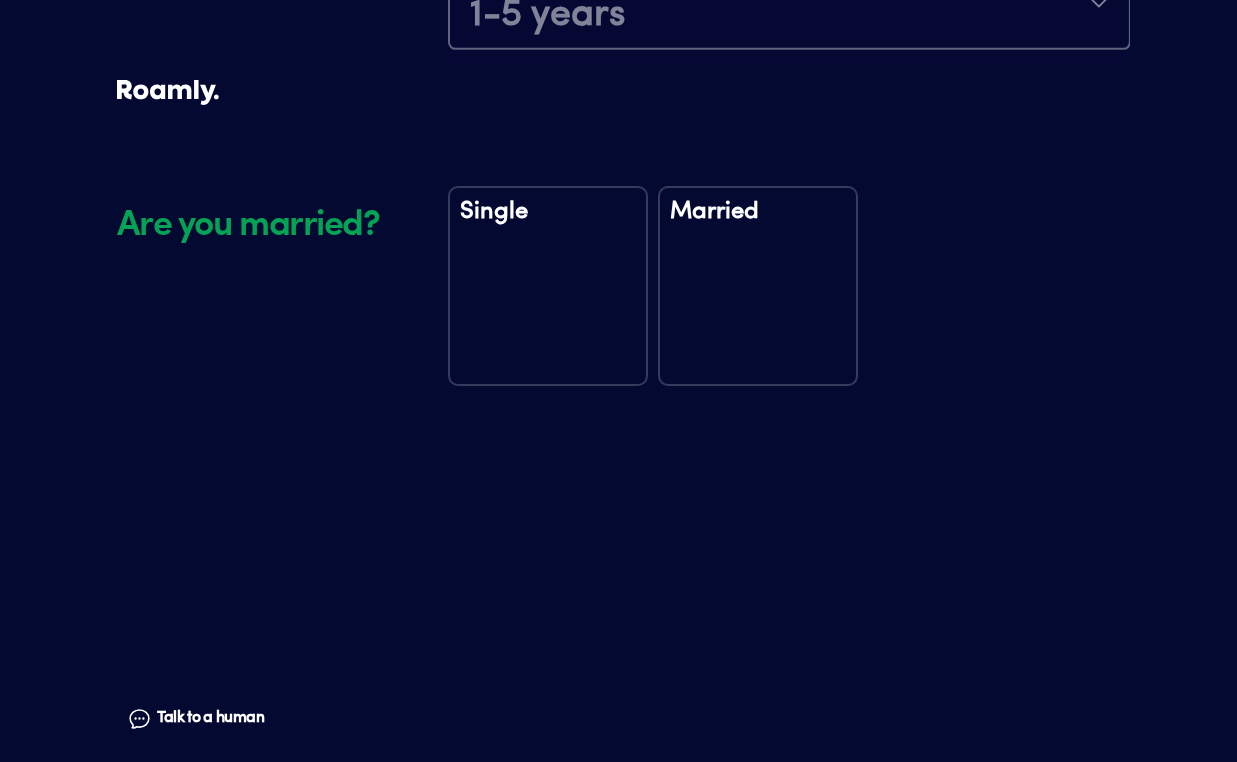 scroll, scrollTop: 2826, scrollLeft: 0, axis: vertical 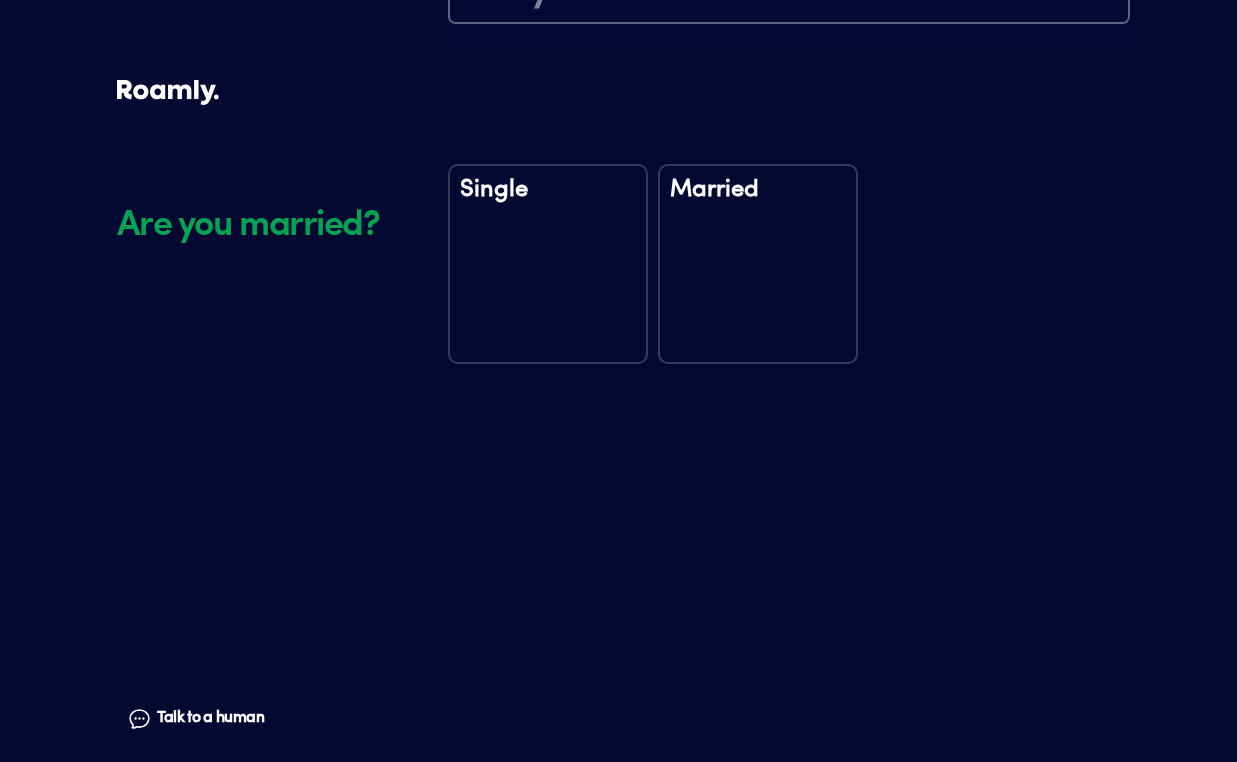 click on "Married" at bounding box center [758, 264] 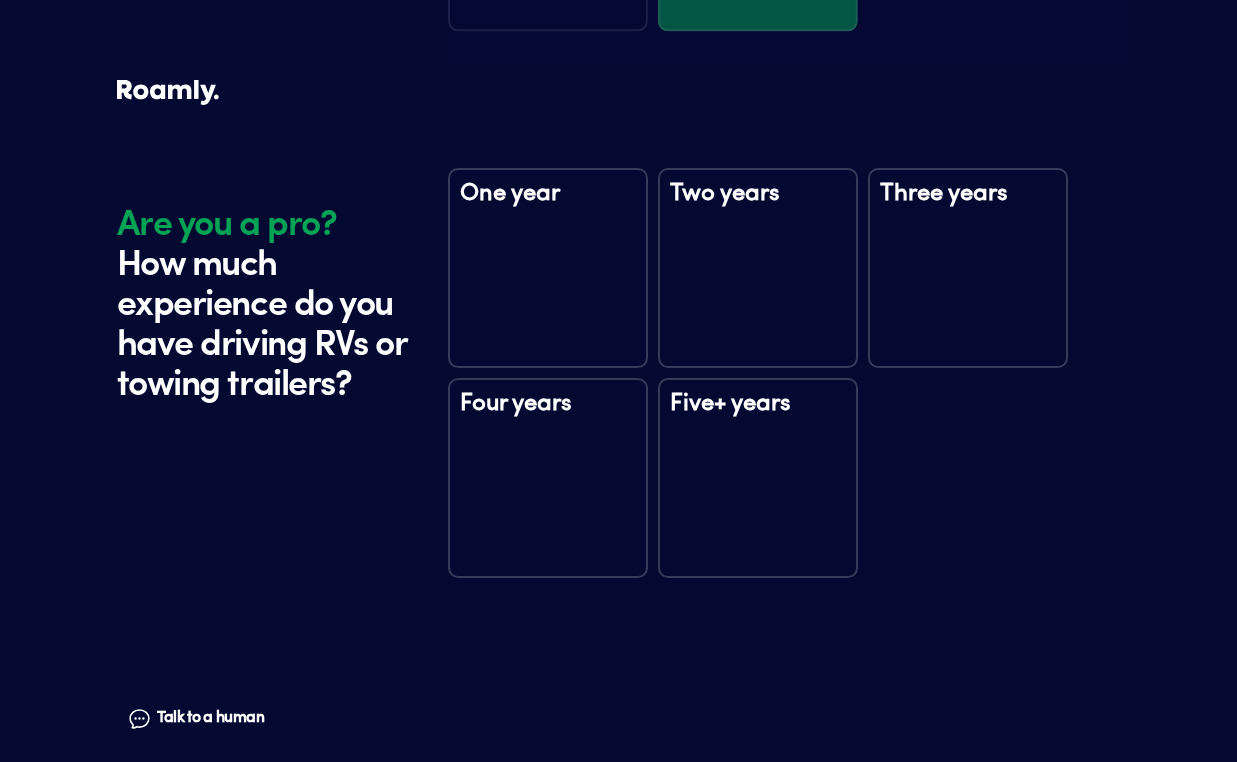 scroll, scrollTop: 3216, scrollLeft: 0, axis: vertical 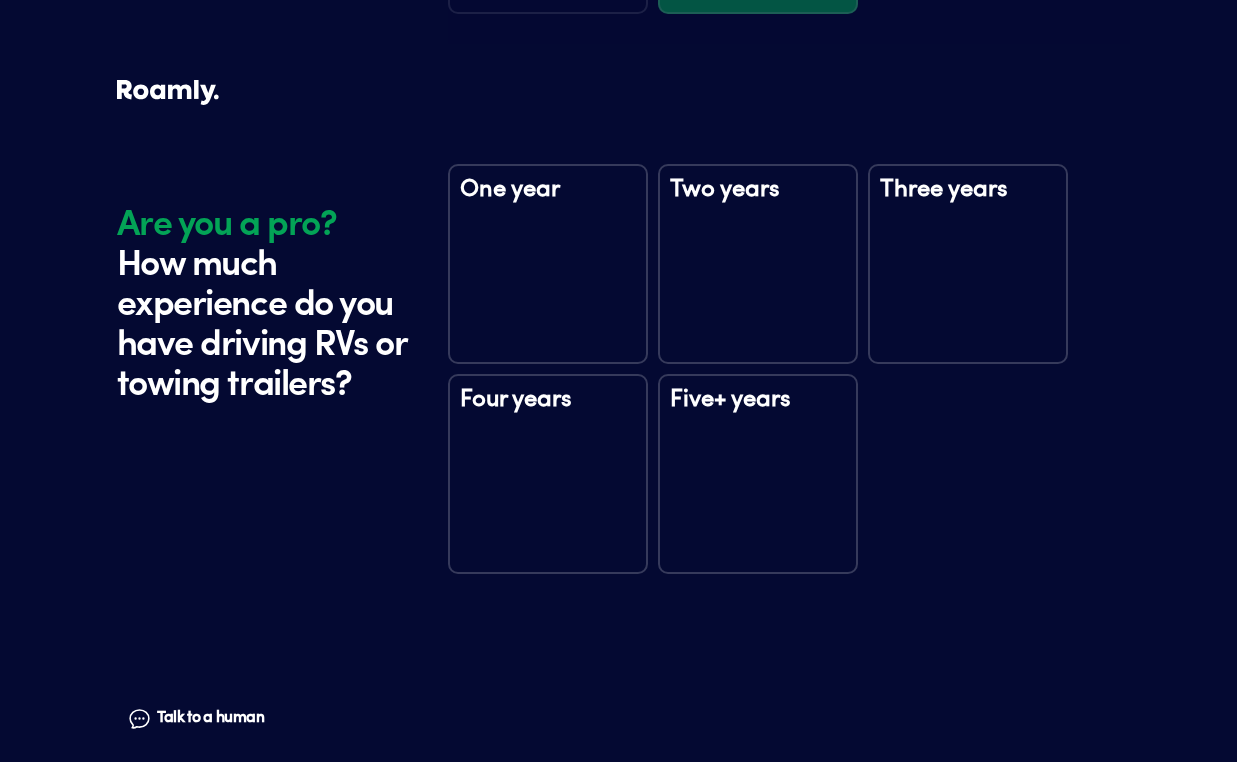 click on "Five+ years" at bounding box center (758, 474) 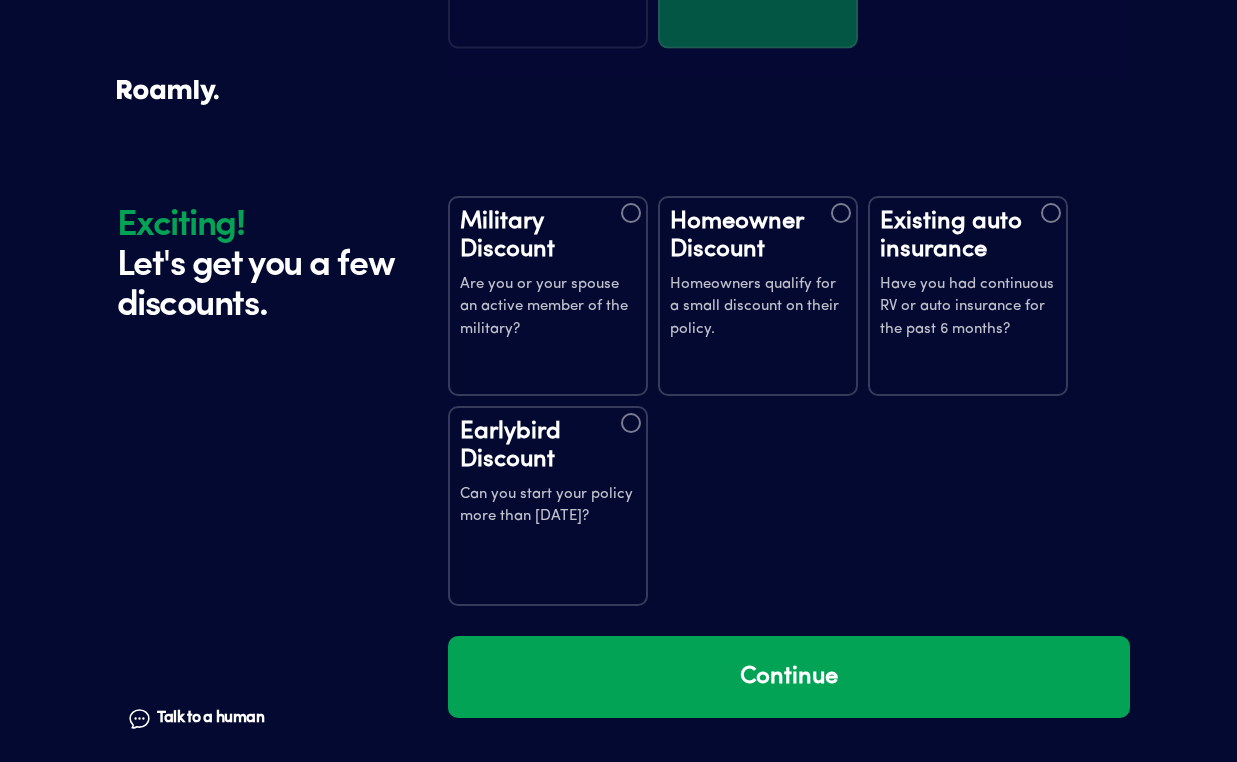 scroll, scrollTop: 3816, scrollLeft: 0, axis: vertical 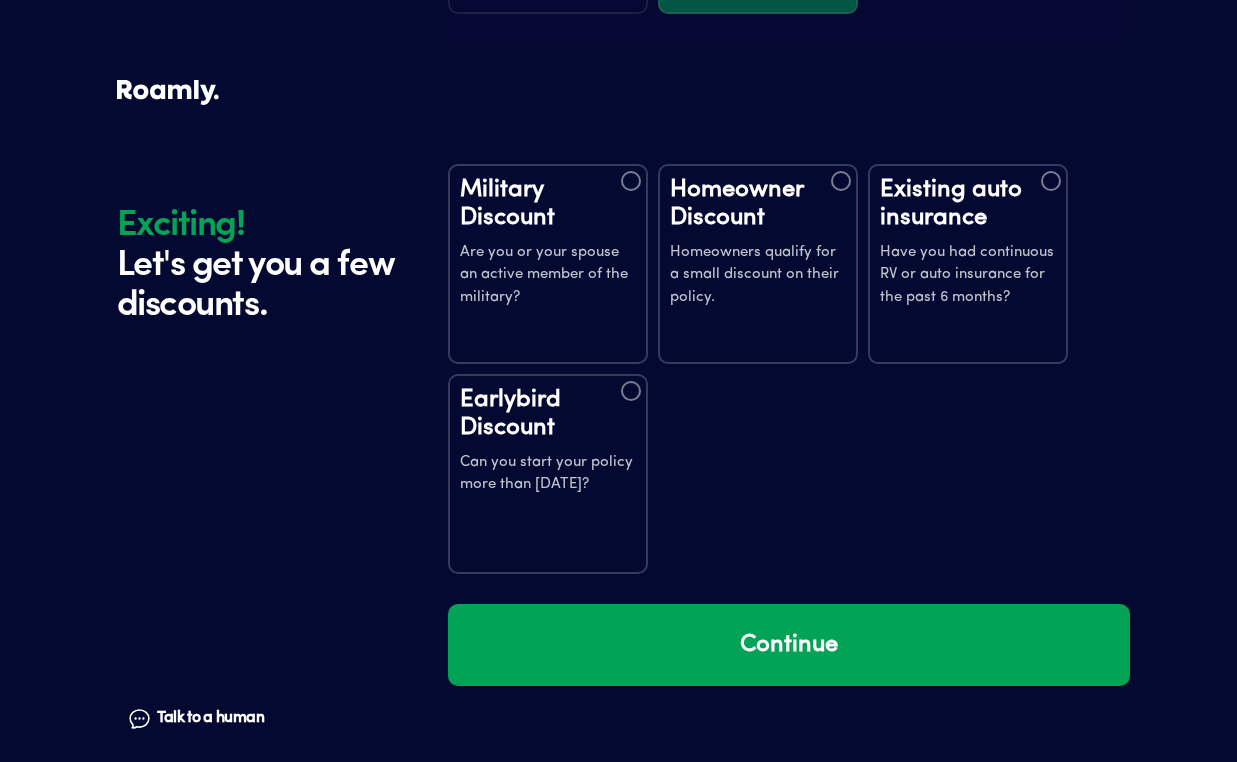 click at bounding box center [841, 181] 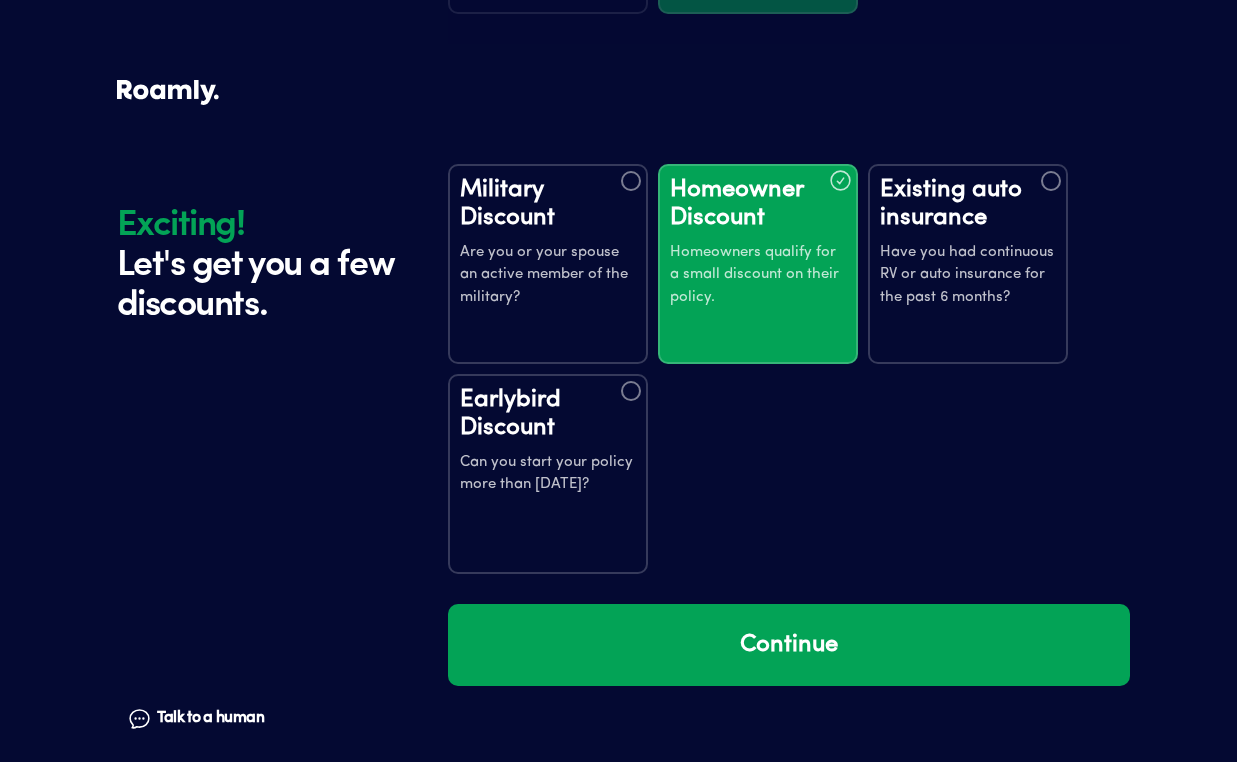 click at bounding box center (631, 391) 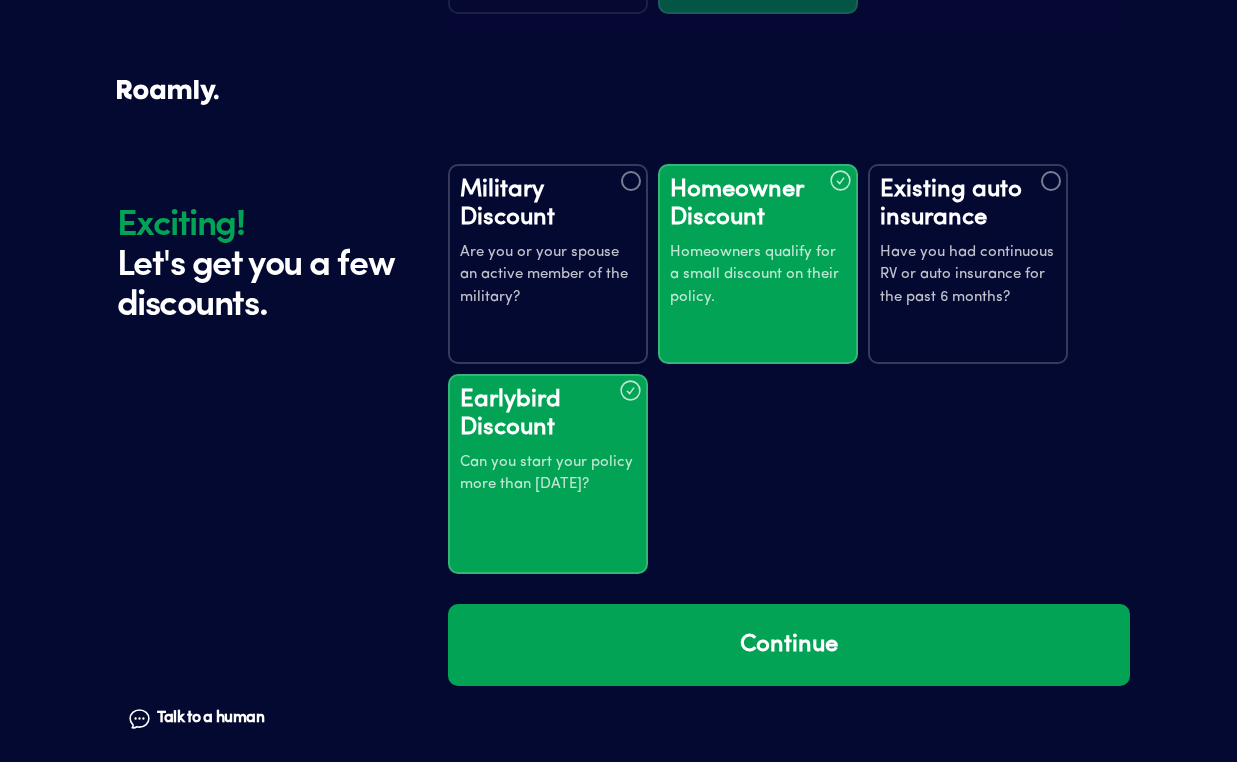 click at bounding box center (1051, 181) 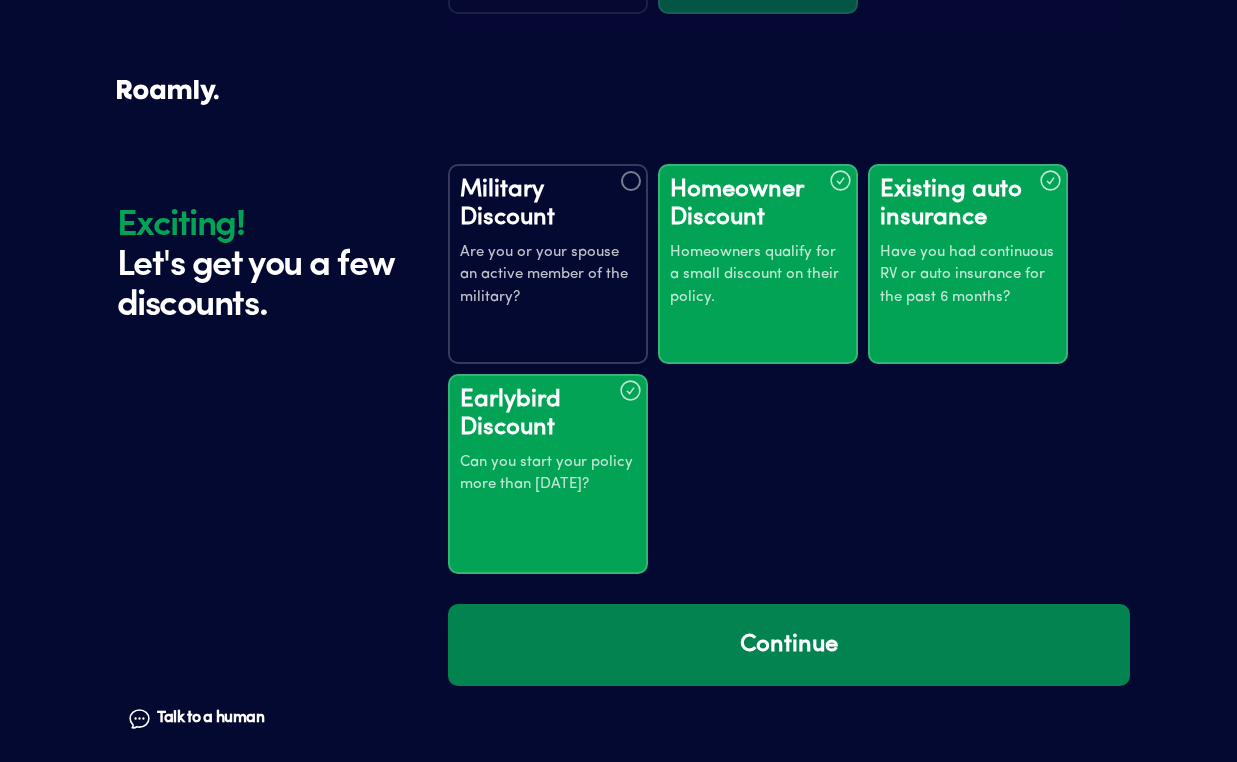 click on "Continue" at bounding box center [789, 645] 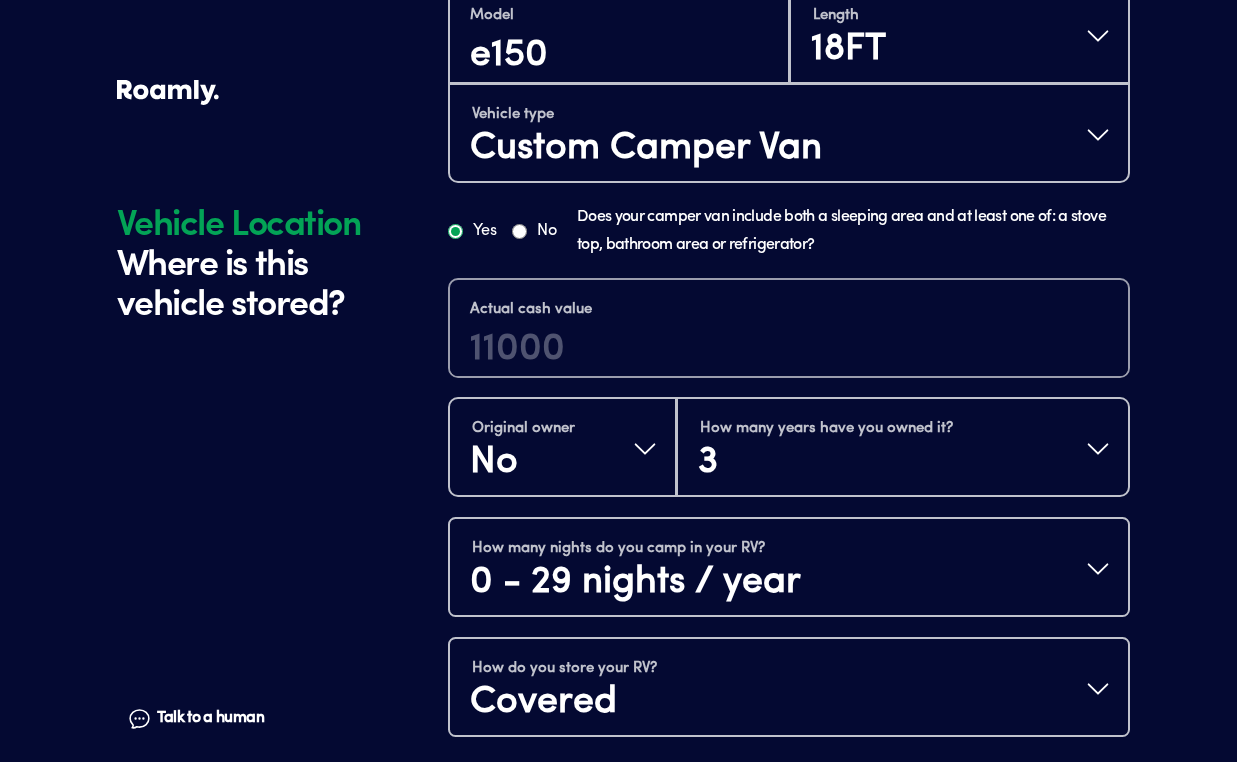 scroll, scrollTop: 876, scrollLeft: 0, axis: vertical 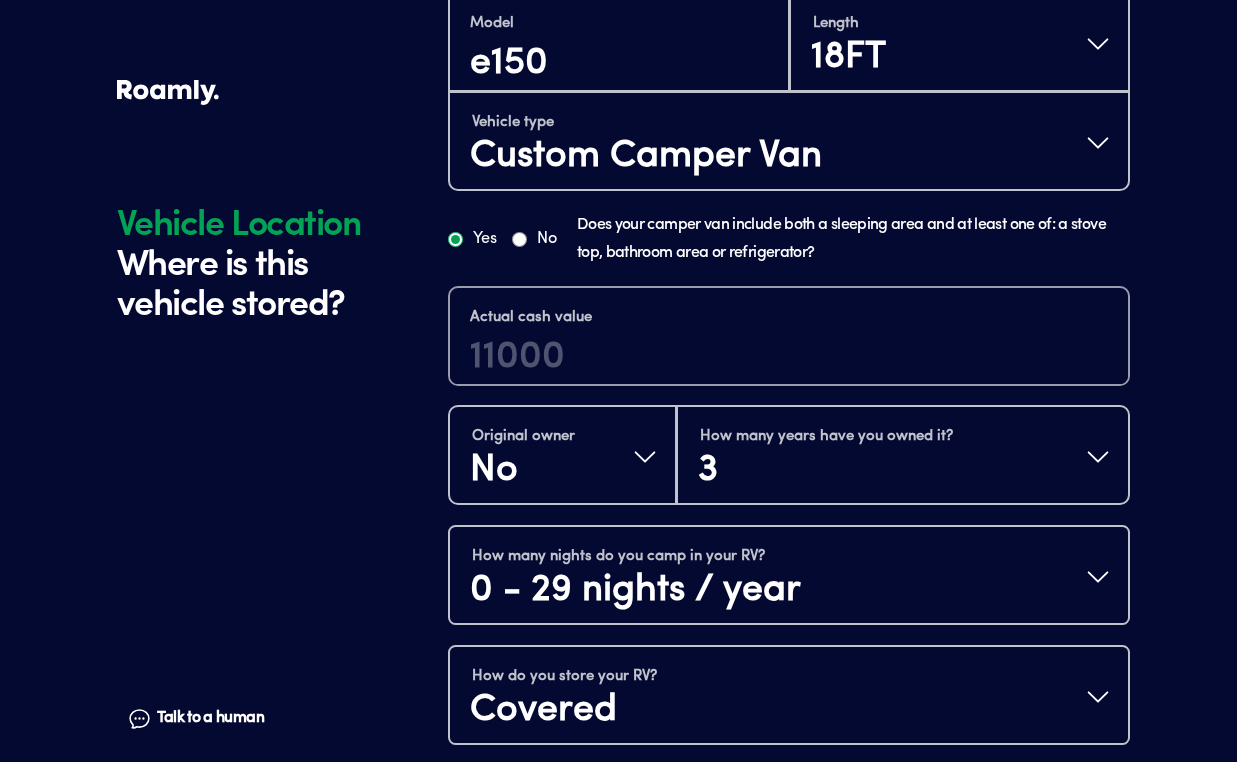 click at bounding box center [789, 338] 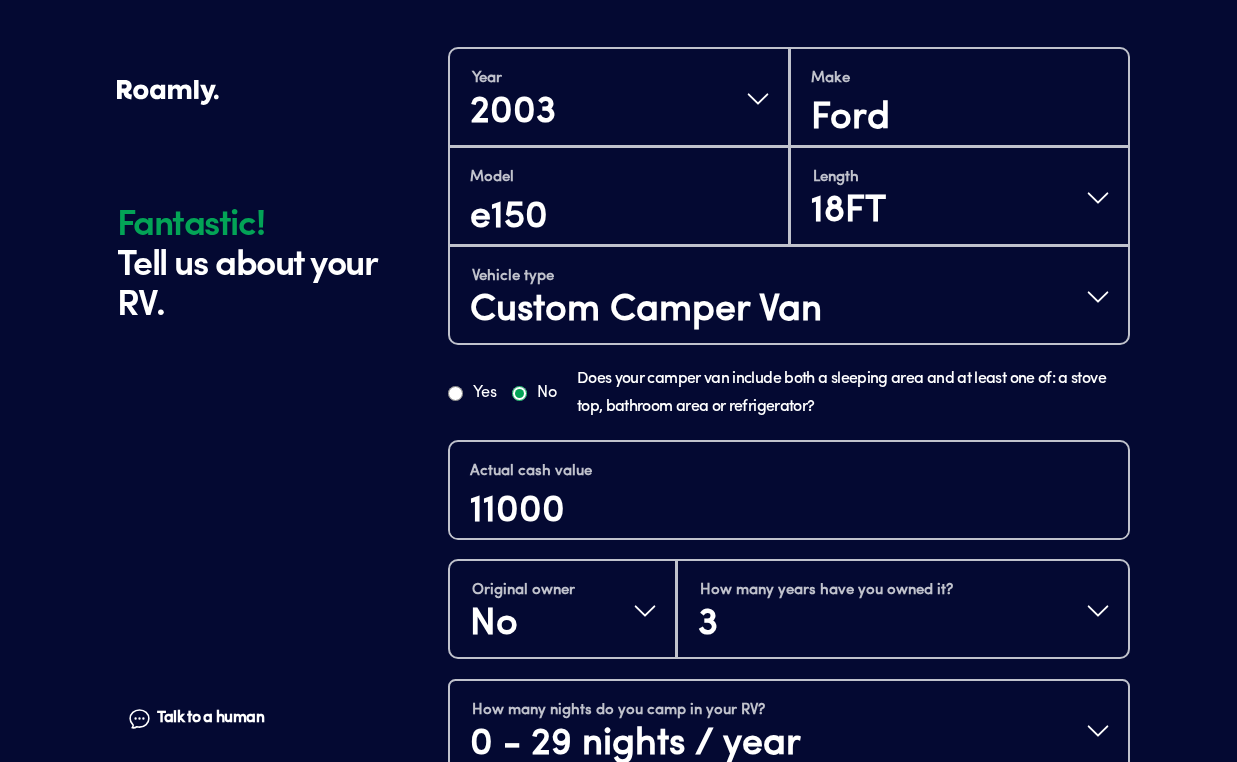 scroll, scrollTop: 685, scrollLeft: 0, axis: vertical 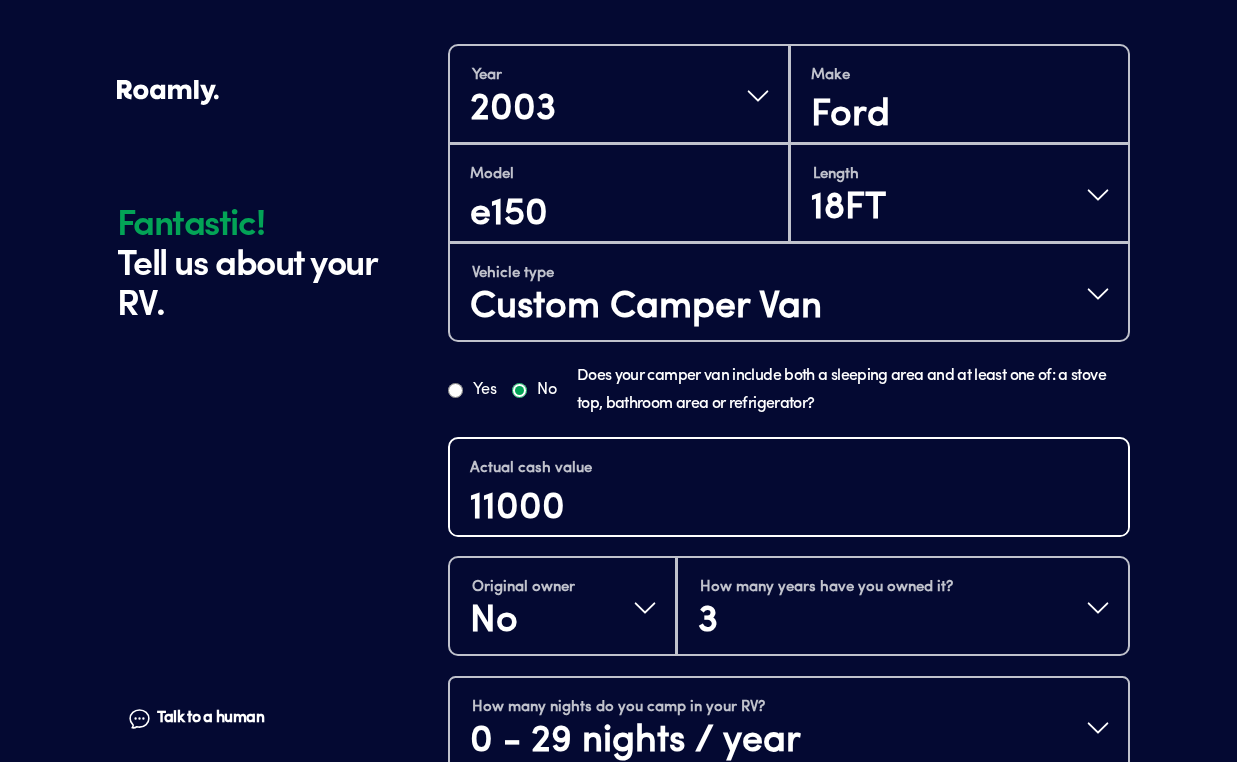 click on "11000" at bounding box center [789, 509] 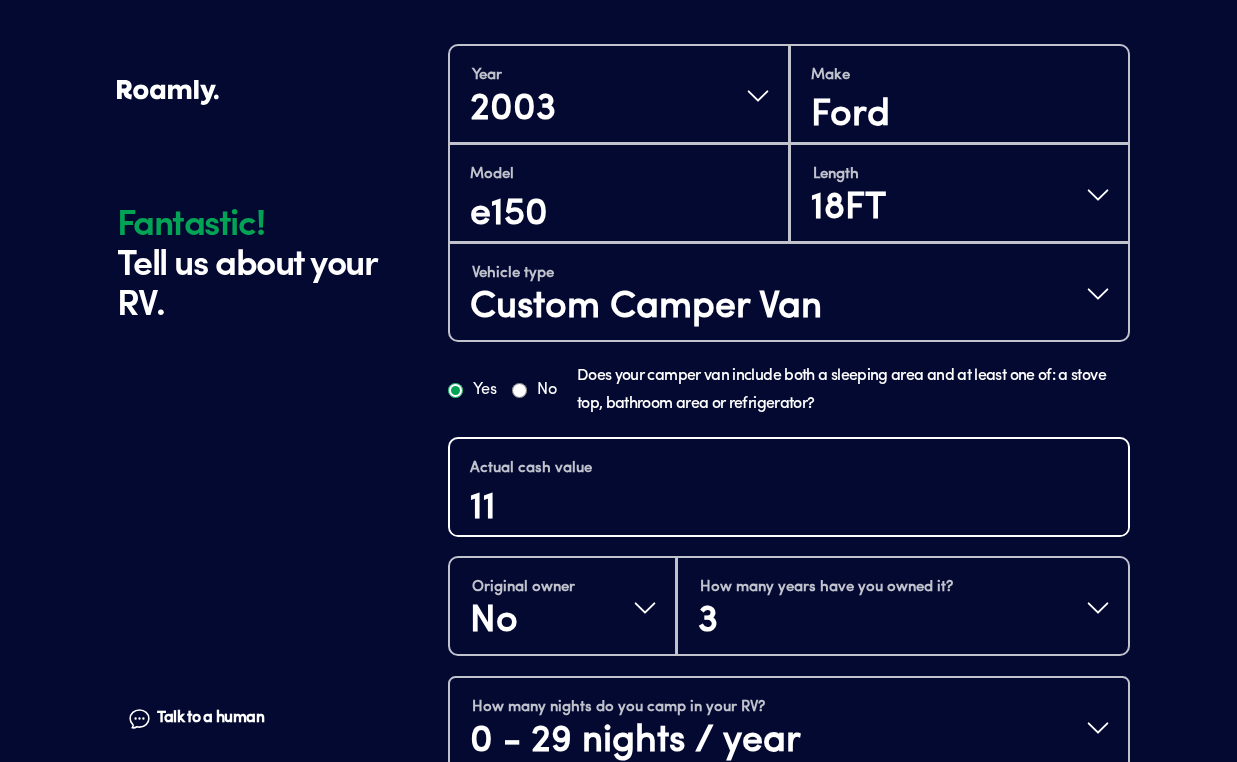 type on "1" 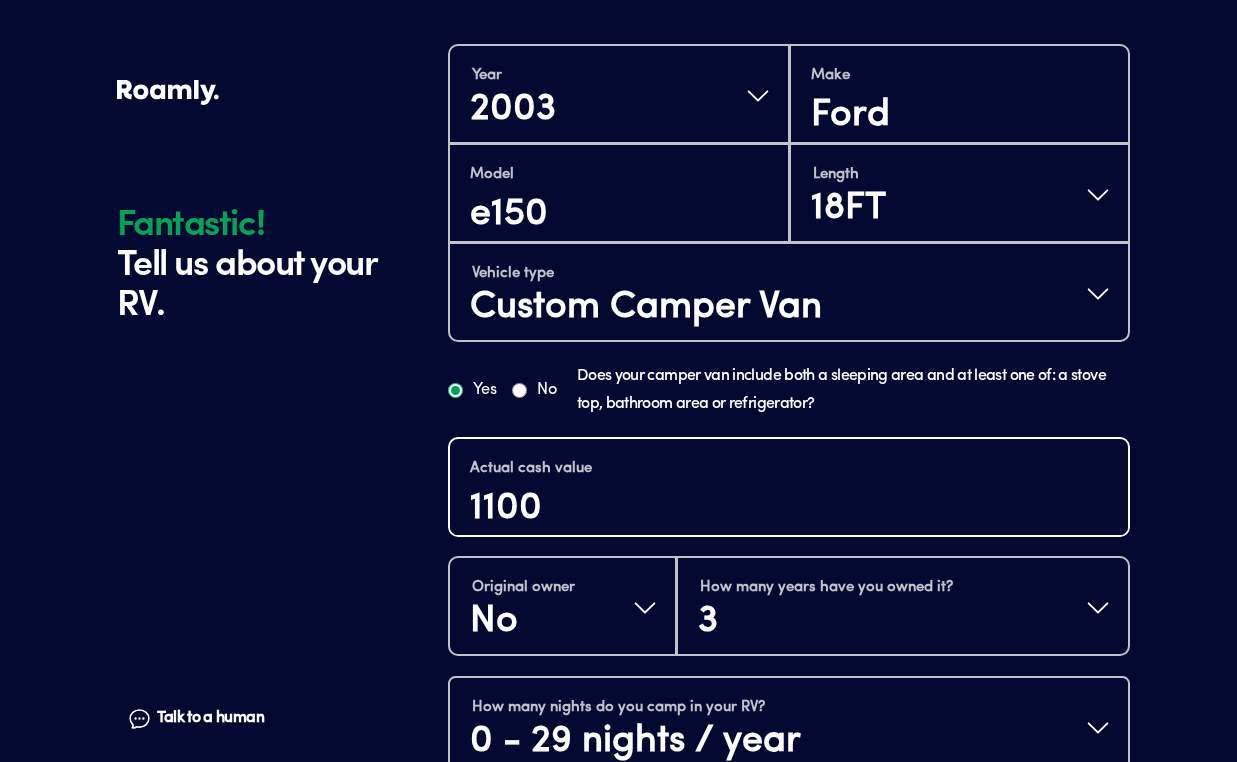 type on "11000" 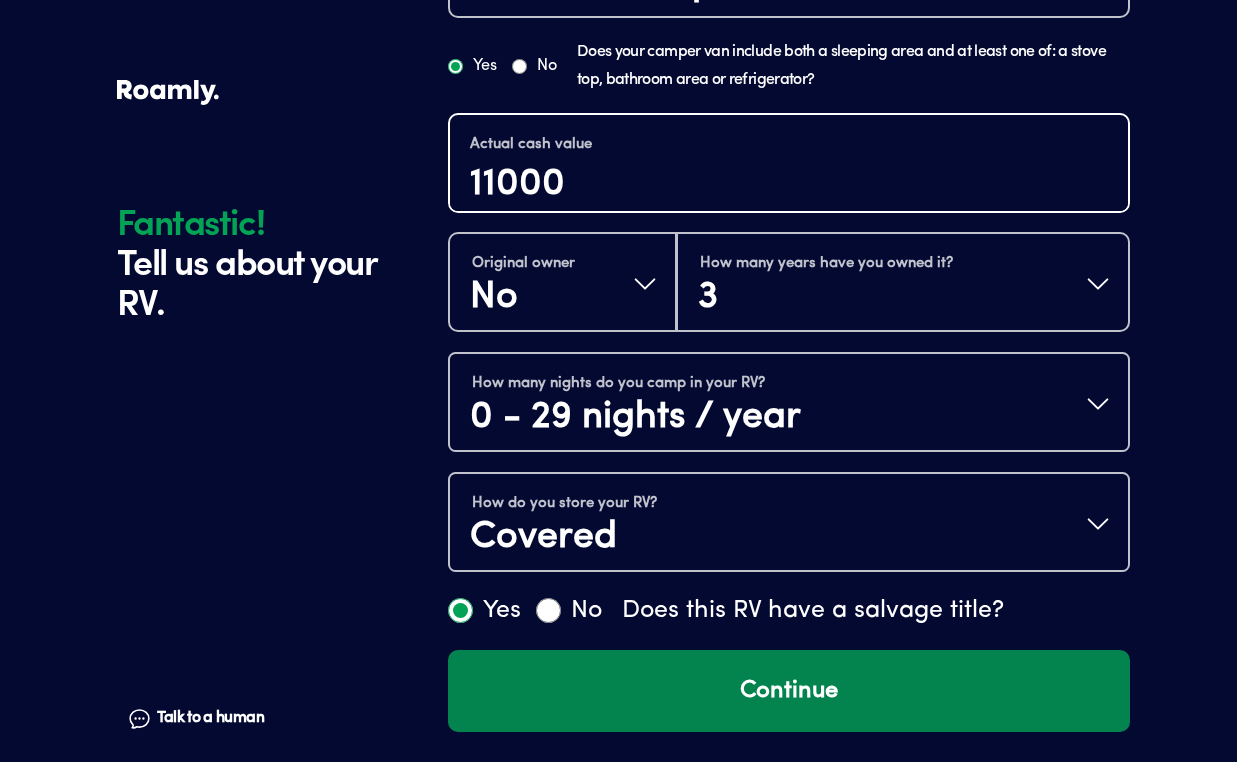 scroll, scrollTop: 1008, scrollLeft: 0, axis: vertical 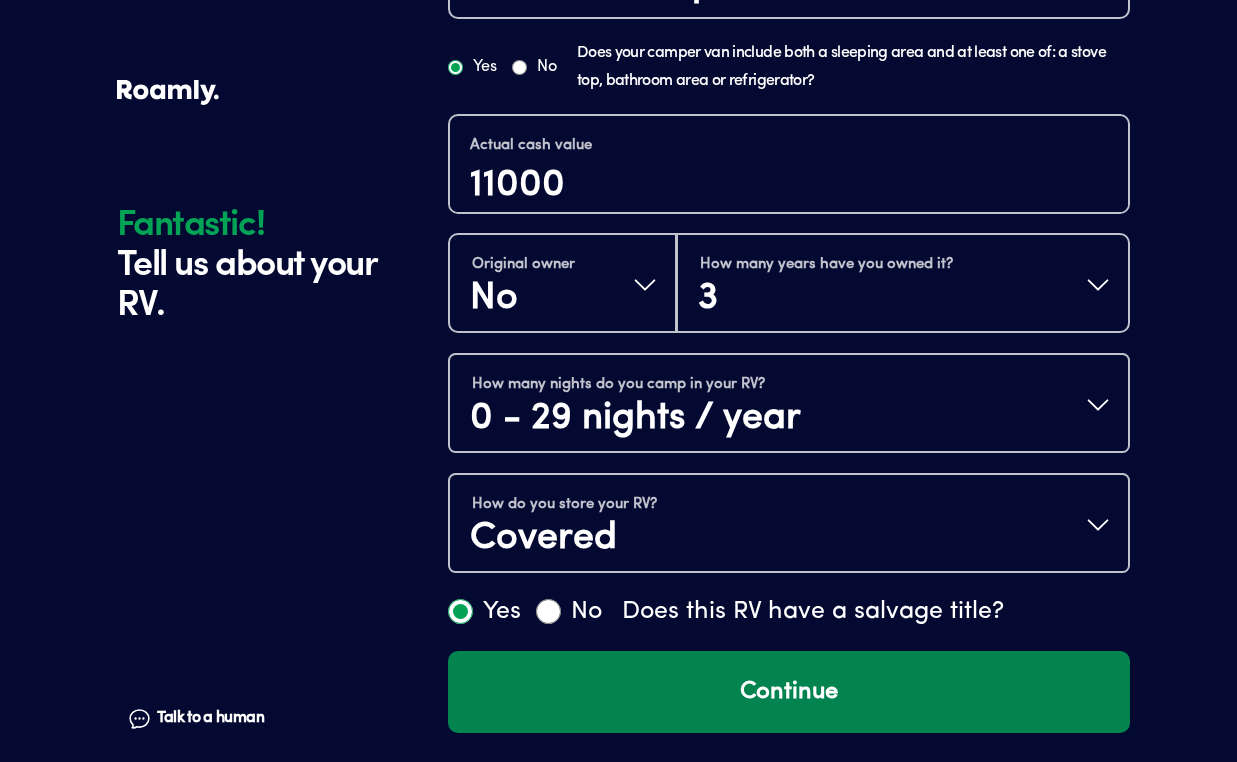 click on "Continue" at bounding box center (789, 692) 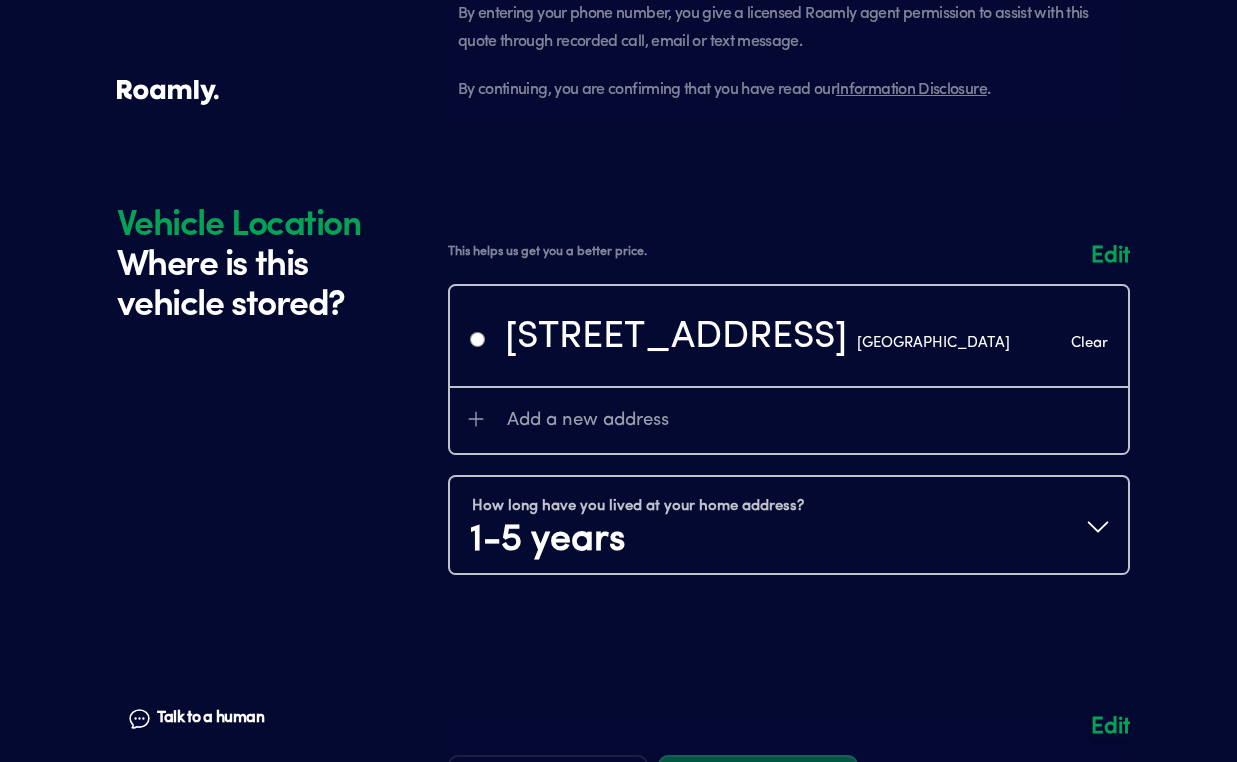 scroll, scrollTop: 2274, scrollLeft: 0, axis: vertical 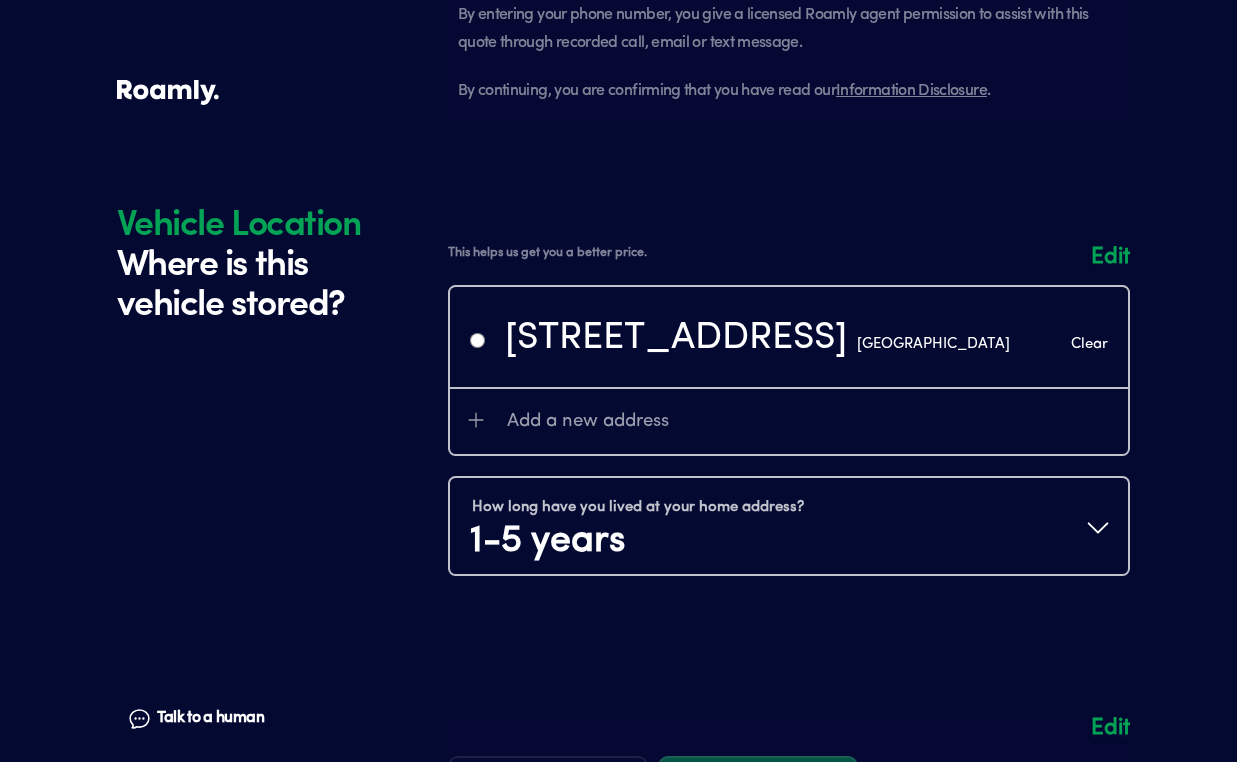 click at bounding box center [789, 420] 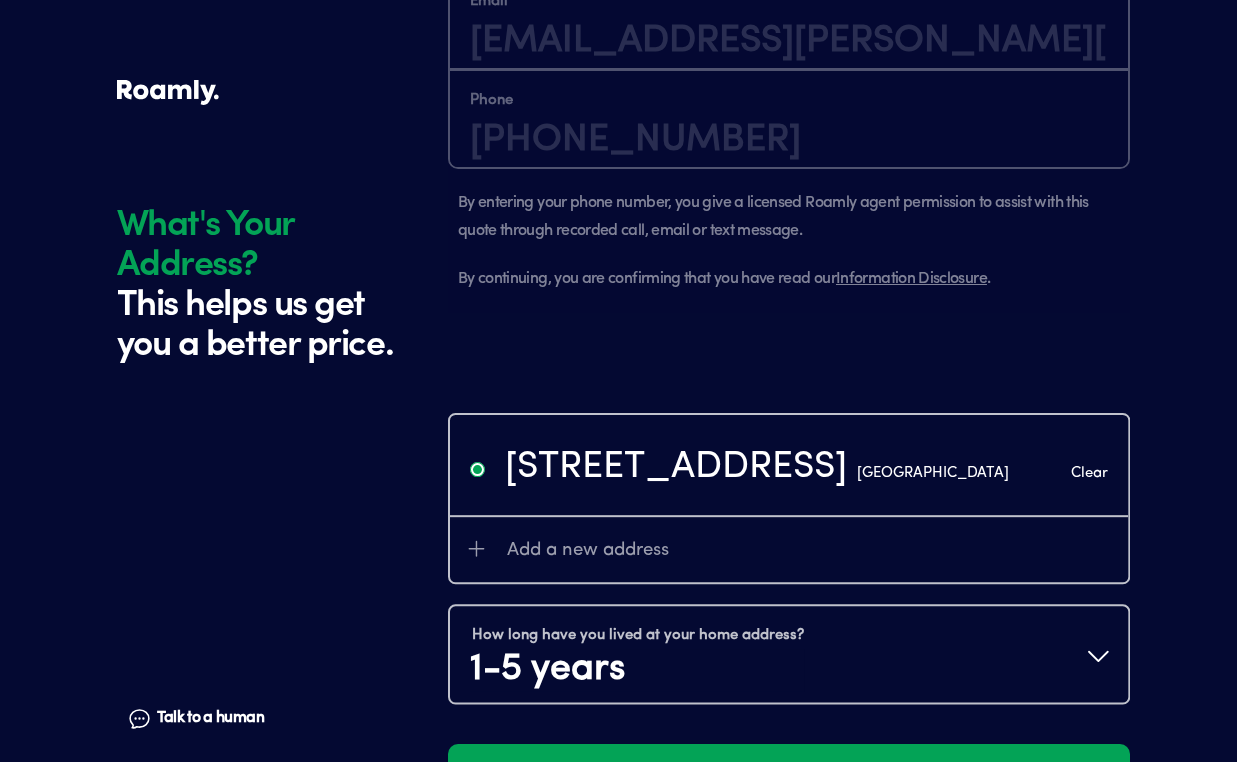 scroll, scrollTop: 2356, scrollLeft: 0, axis: vertical 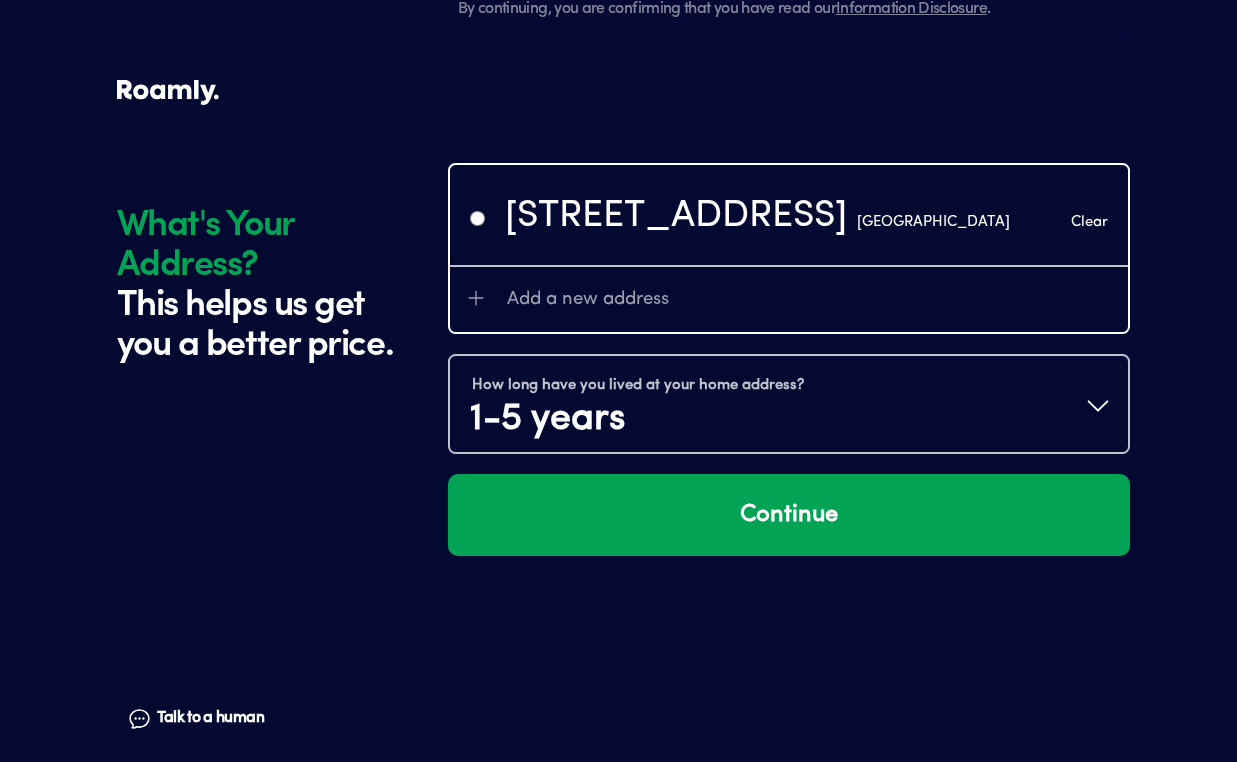 click on "[STREET_ADDRESS]" at bounding box center [757, 217] 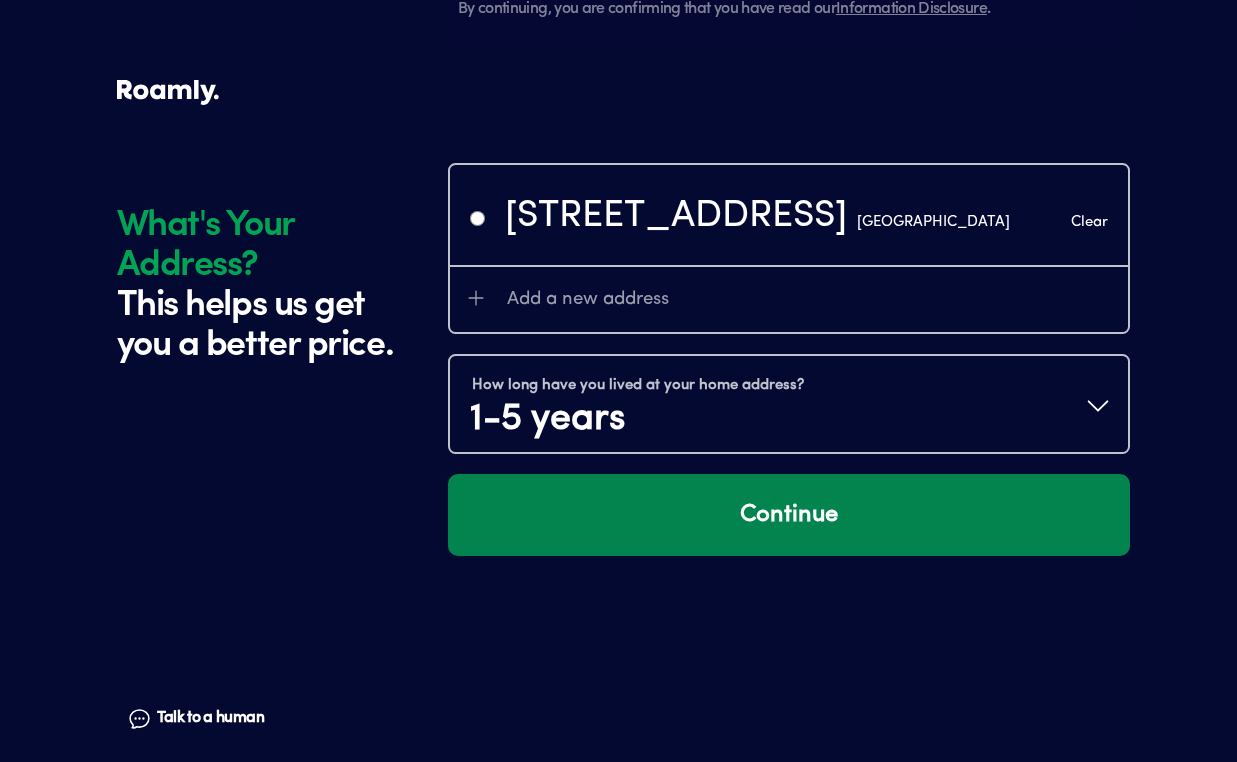 click on "Continue" at bounding box center [789, 515] 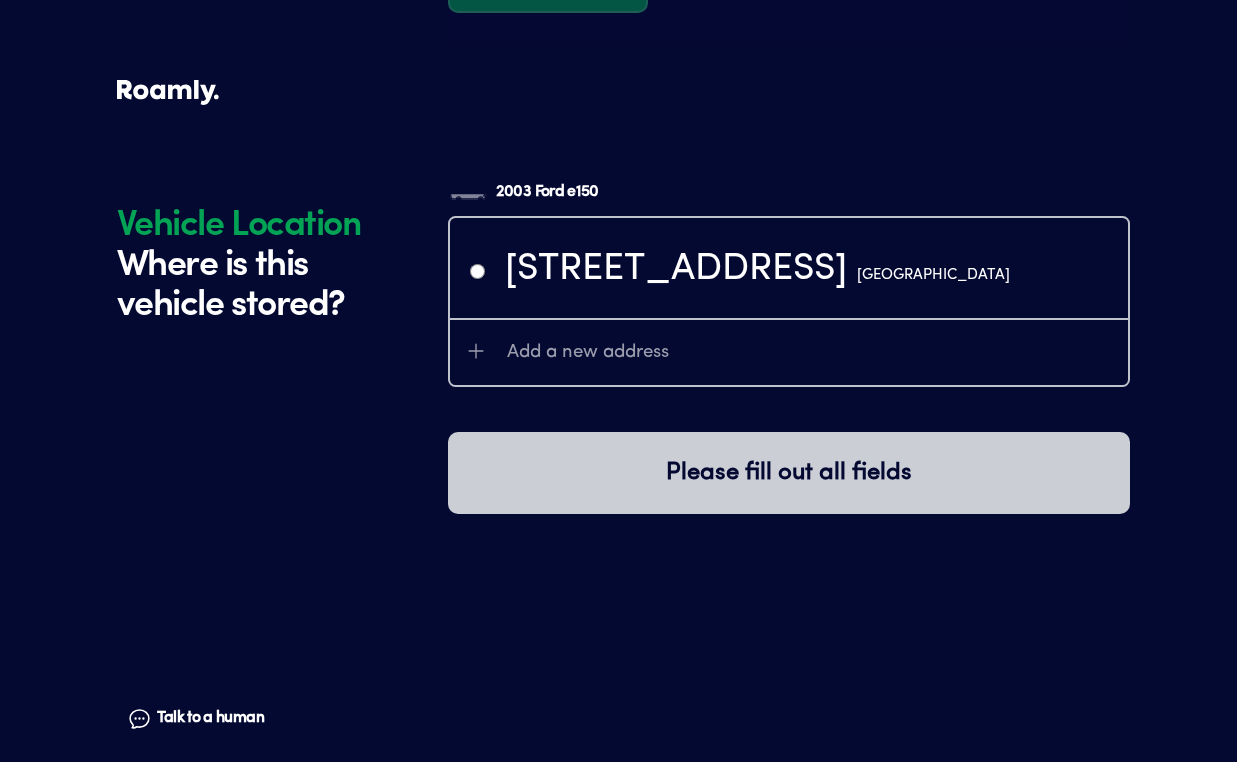 scroll, scrollTop: 4416, scrollLeft: 0, axis: vertical 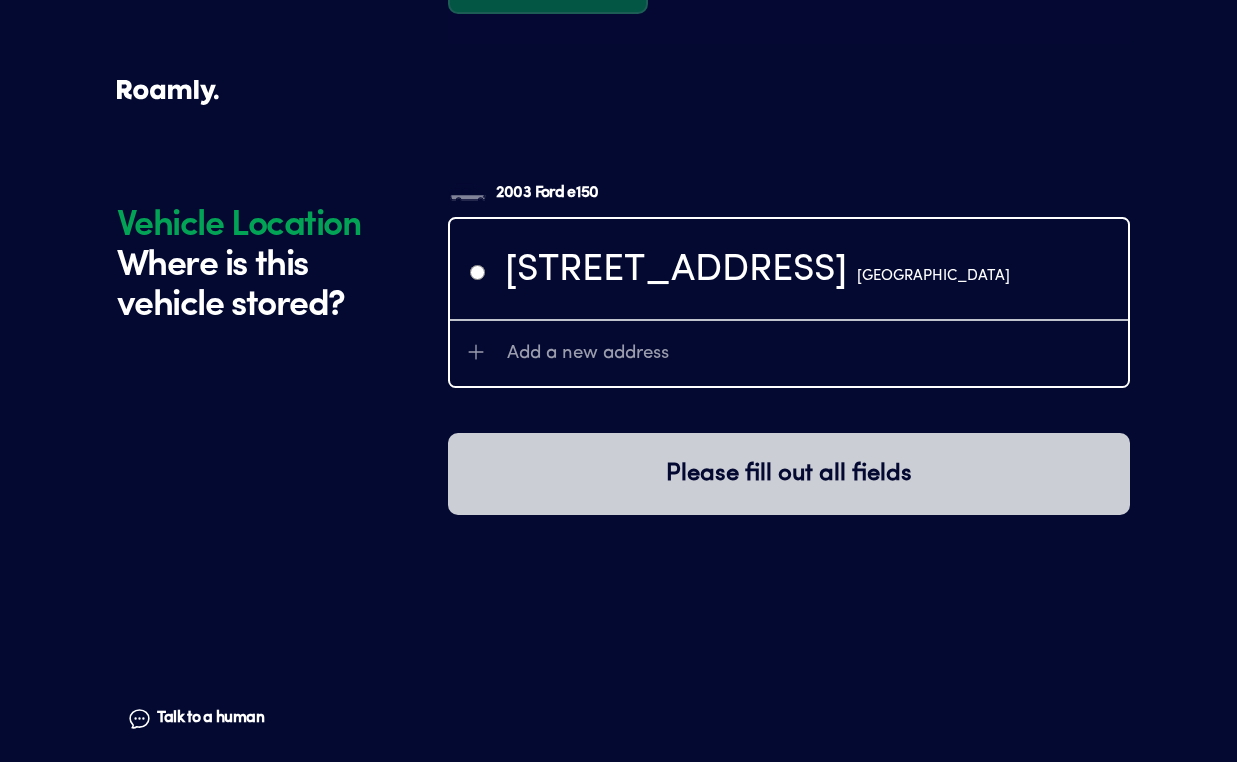 click on "Add a new address" at bounding box center [588, 354] 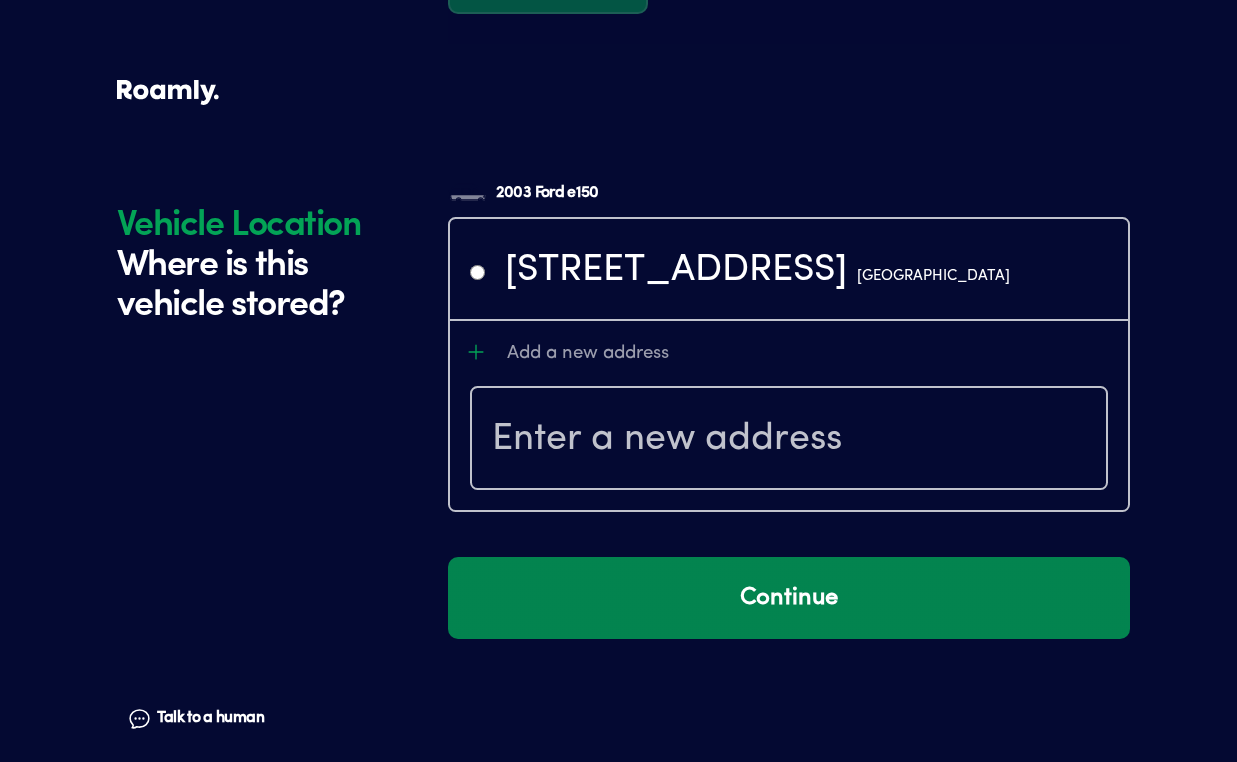 click on "Continue" at bounding box center (789, 598) 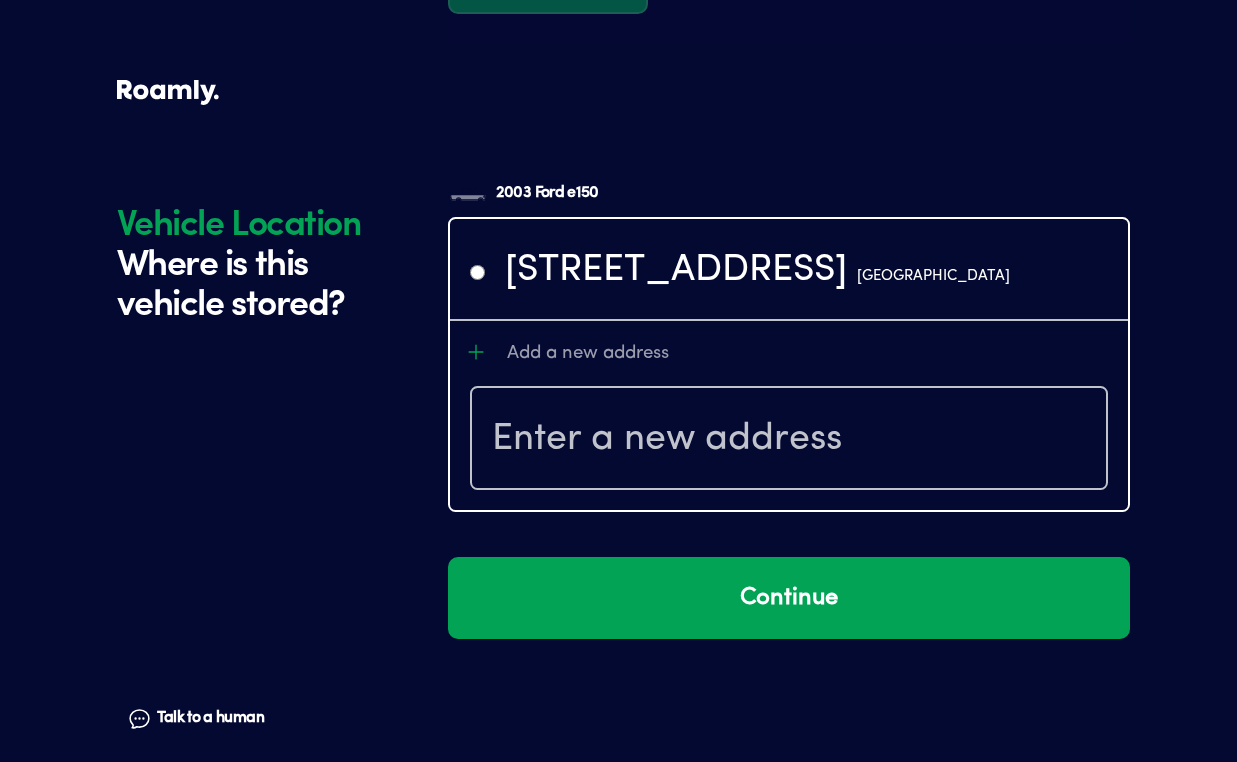 click at bounding box center [789, 440] 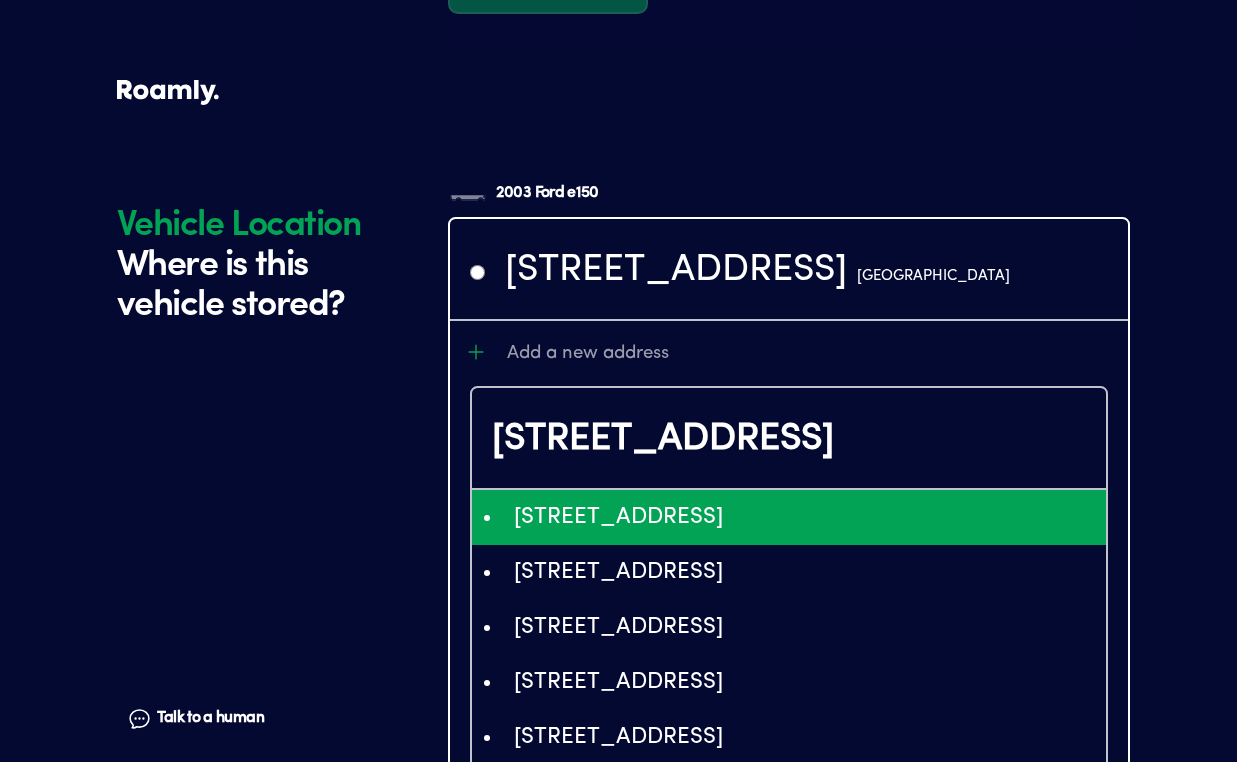 type on "[STREET_ADDRESS]" 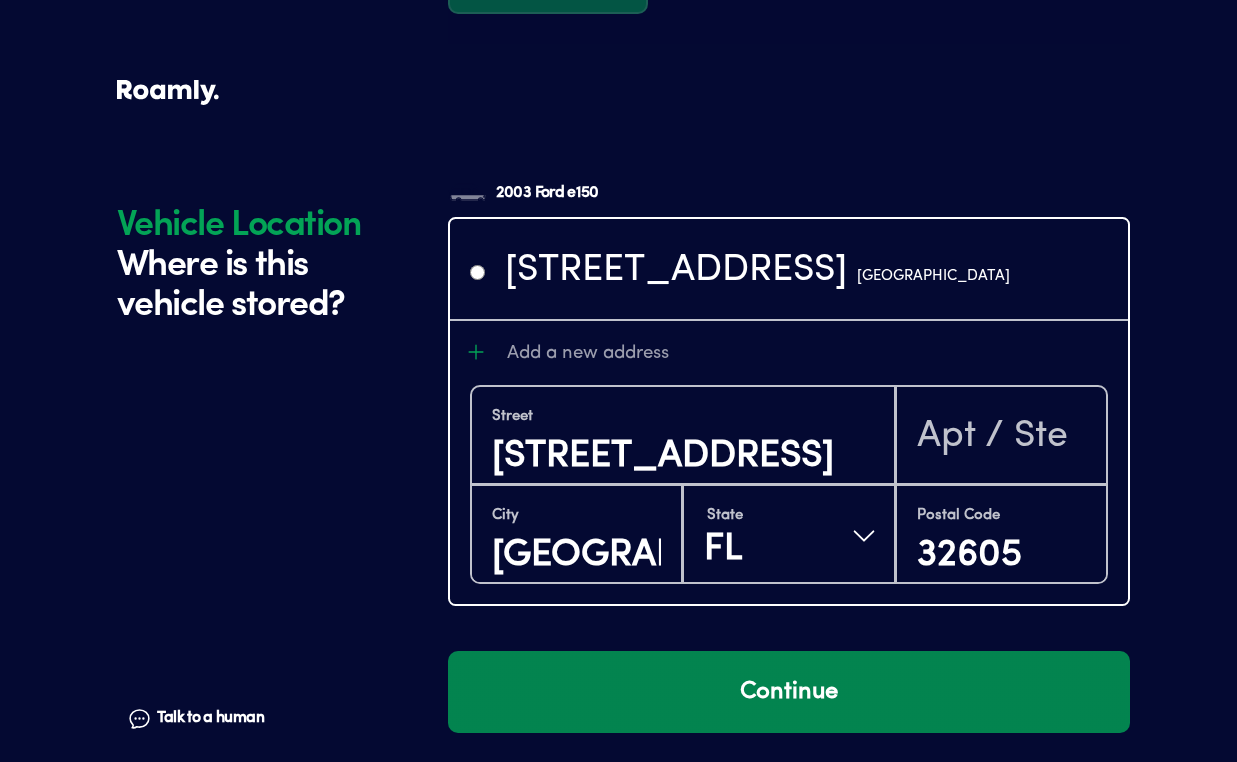 click on "Continue" at bounding box center [789, 692] 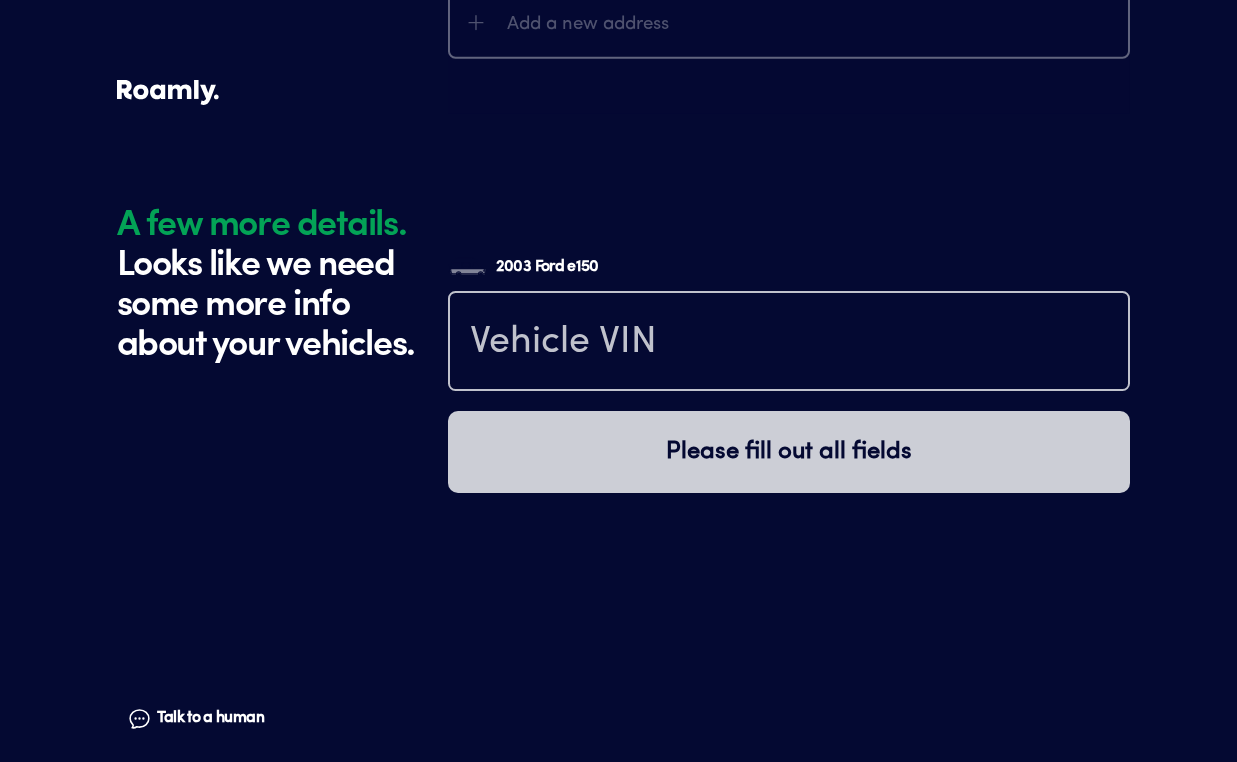 scroll, scrollTop: 5055, scrollLeft: 0, axis: vertical 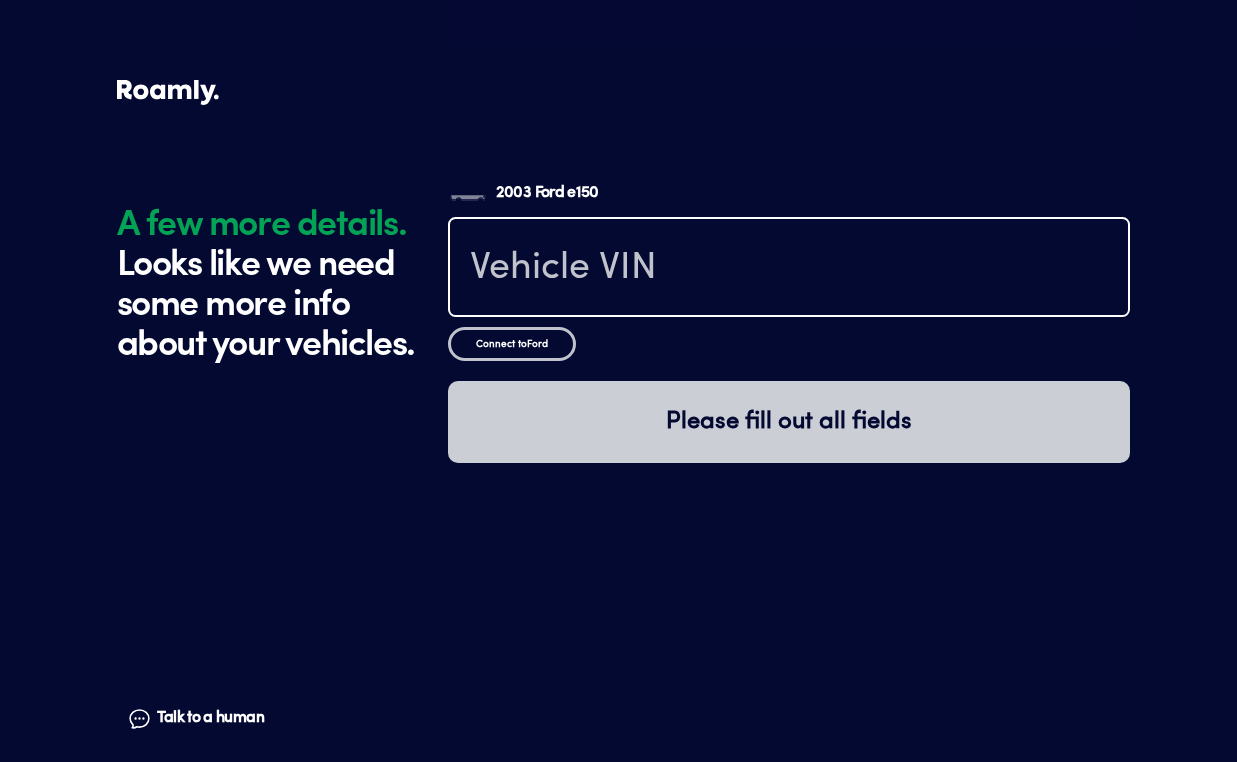click at bounding box center (789, 269) 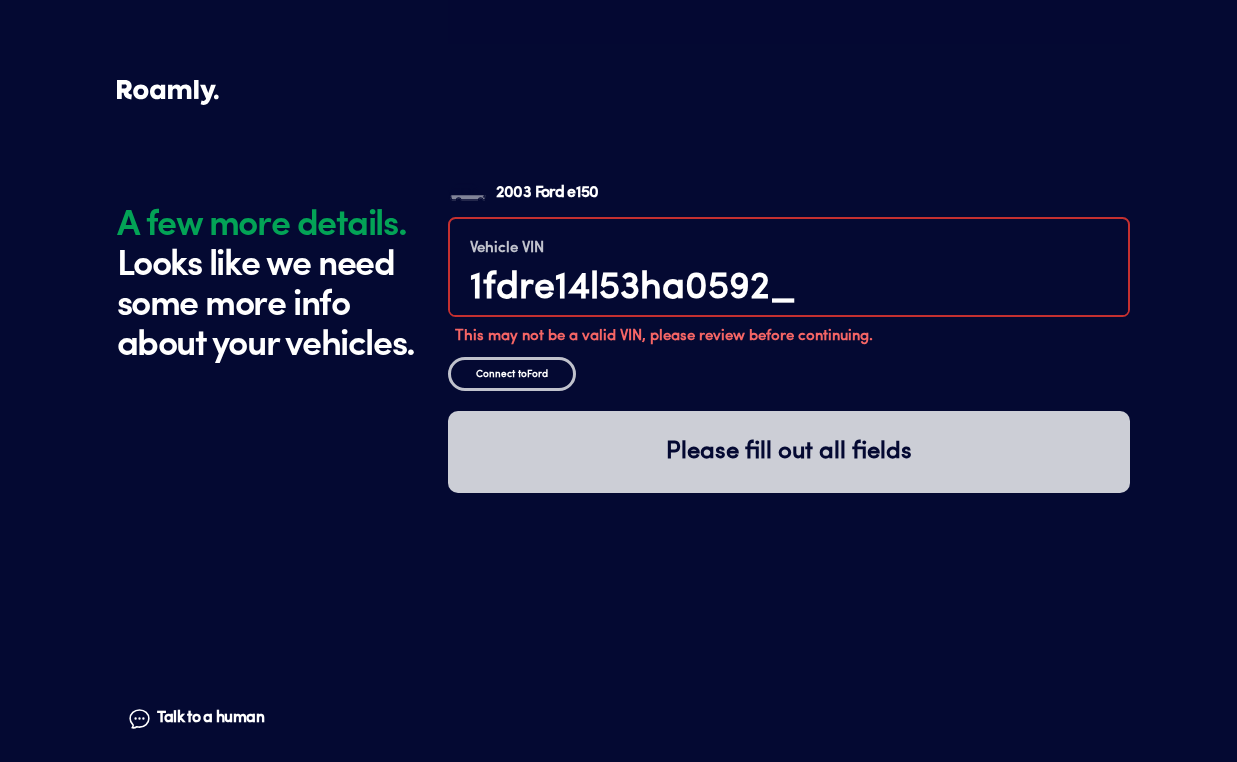 type on "1fdre14l53ha05926" 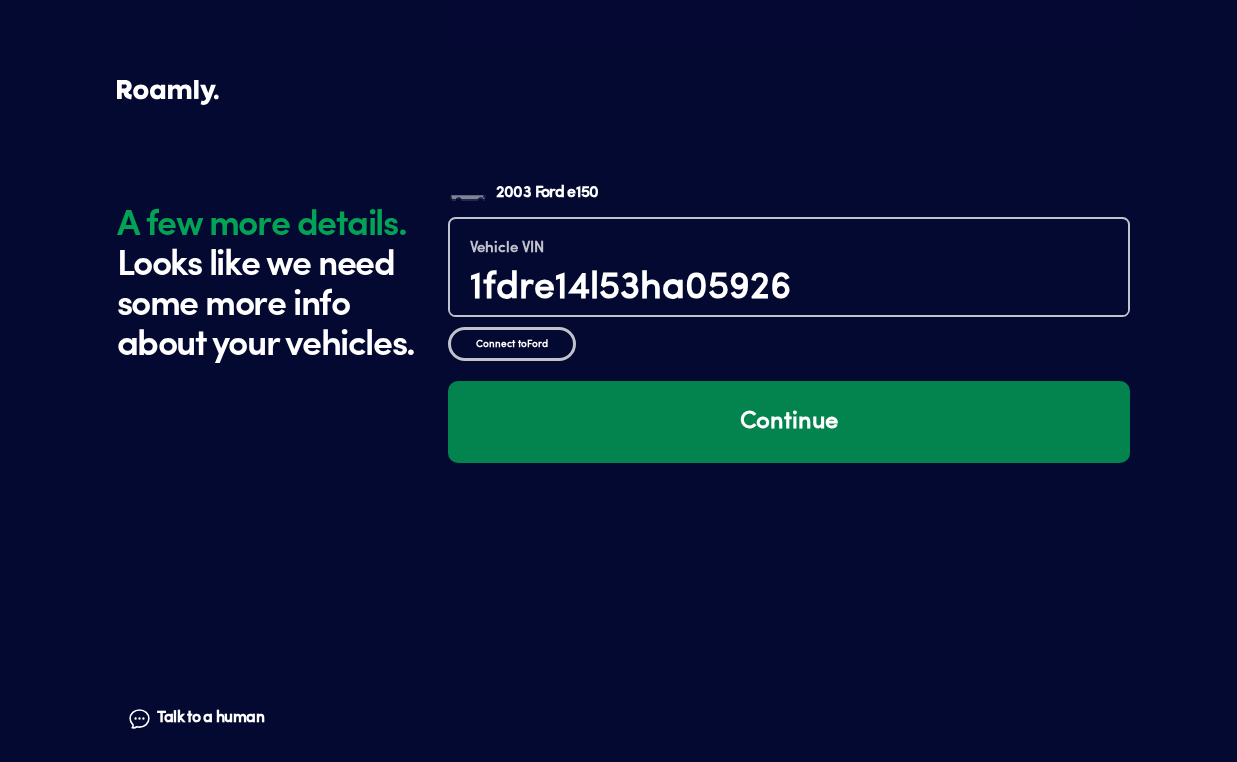 click on "Continue" at bounding box center (789, 422) 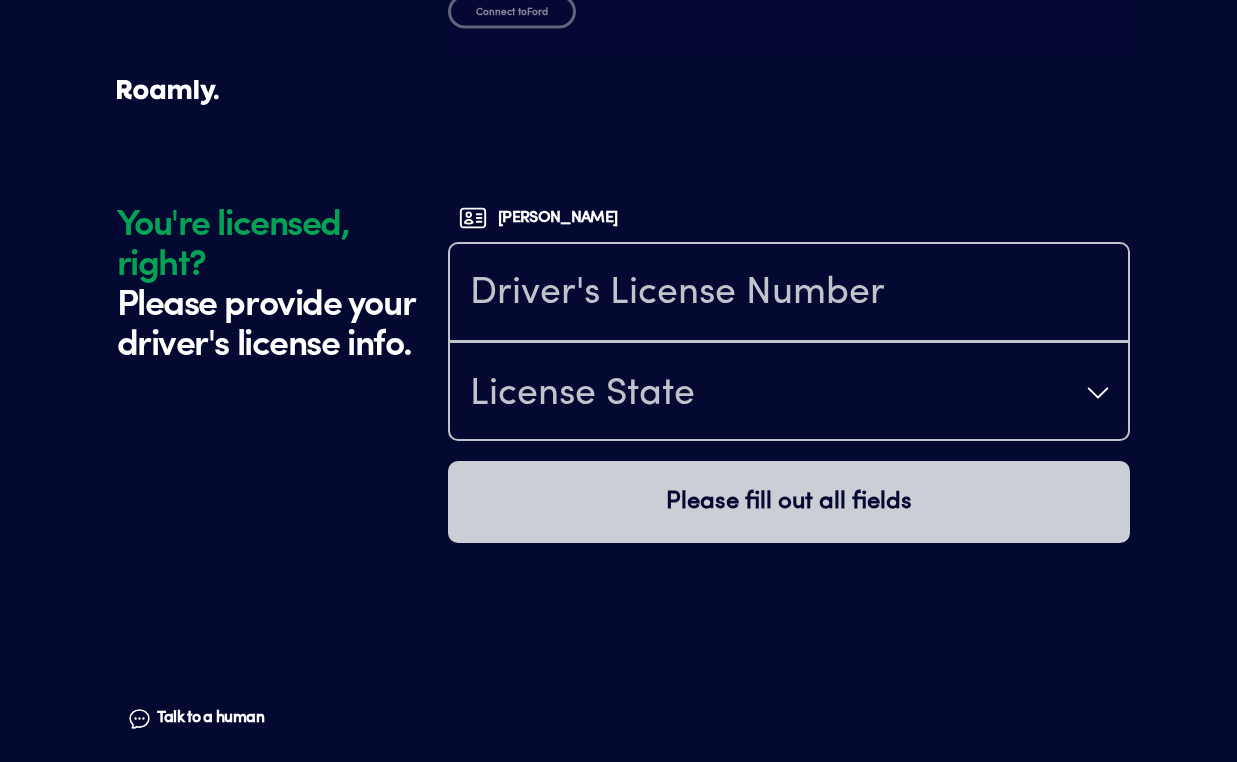 scroll, scrollTop: 5442, scrollLeft: 0, axis: vertical 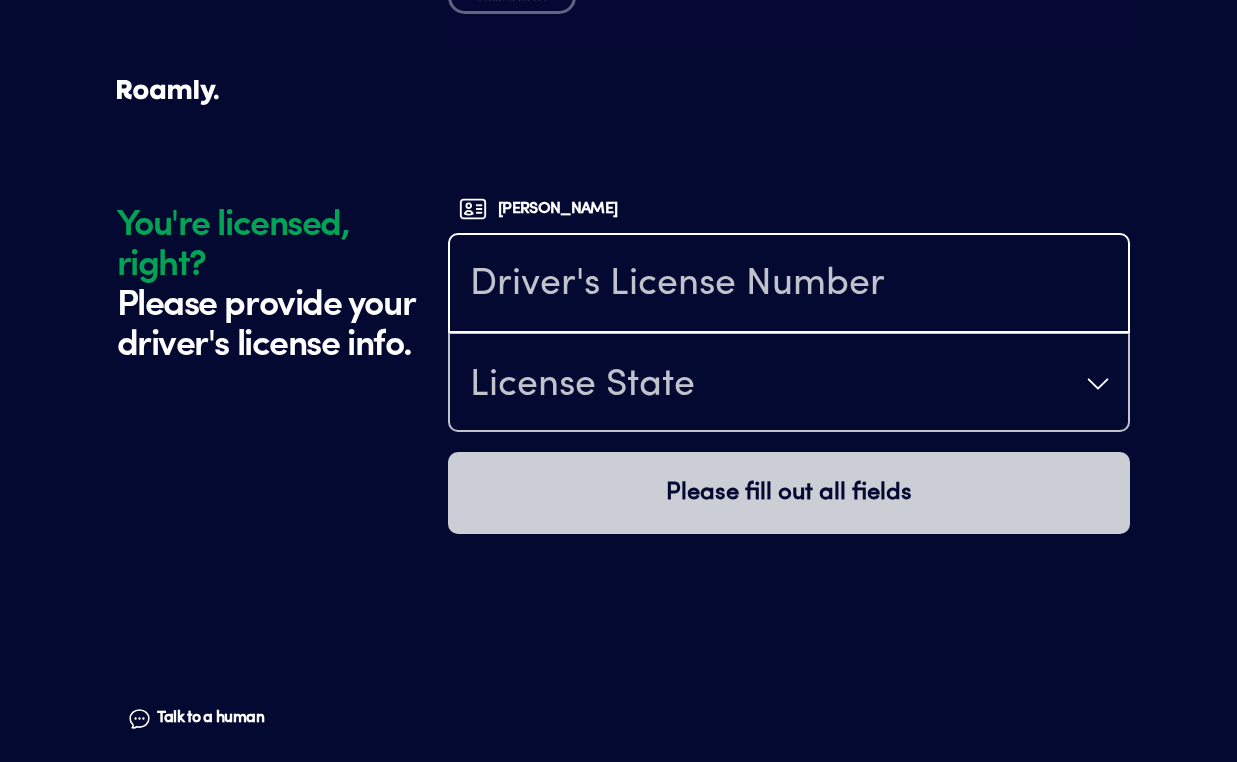click at bounding box center (789, 285) 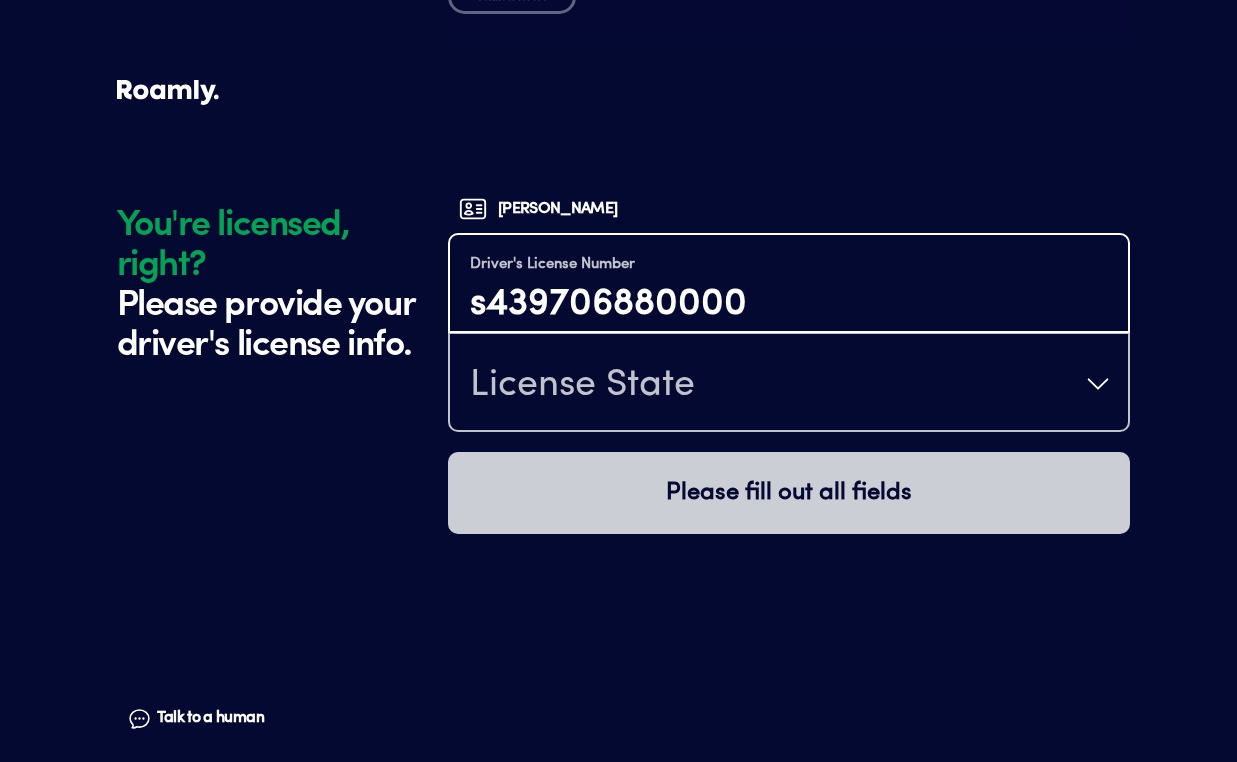 type on "s439706880000" 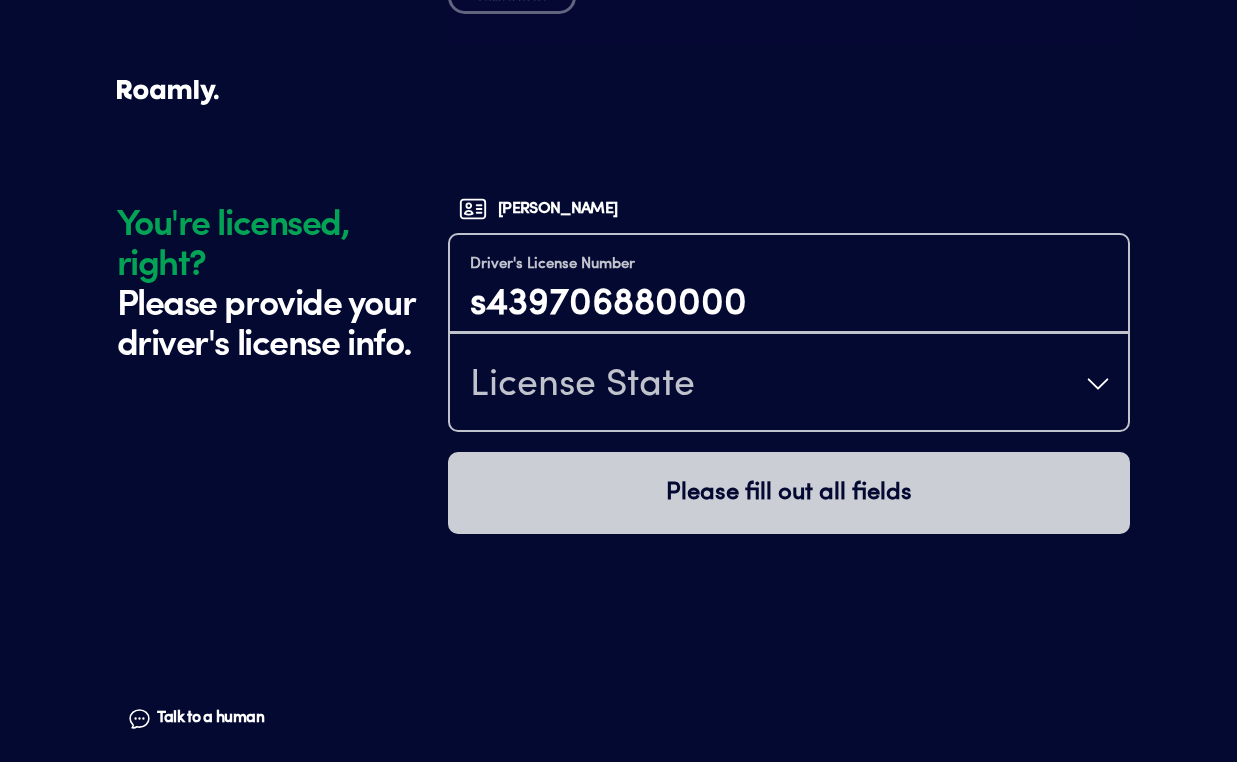 click on "License State" at bounding box center (582, 386) 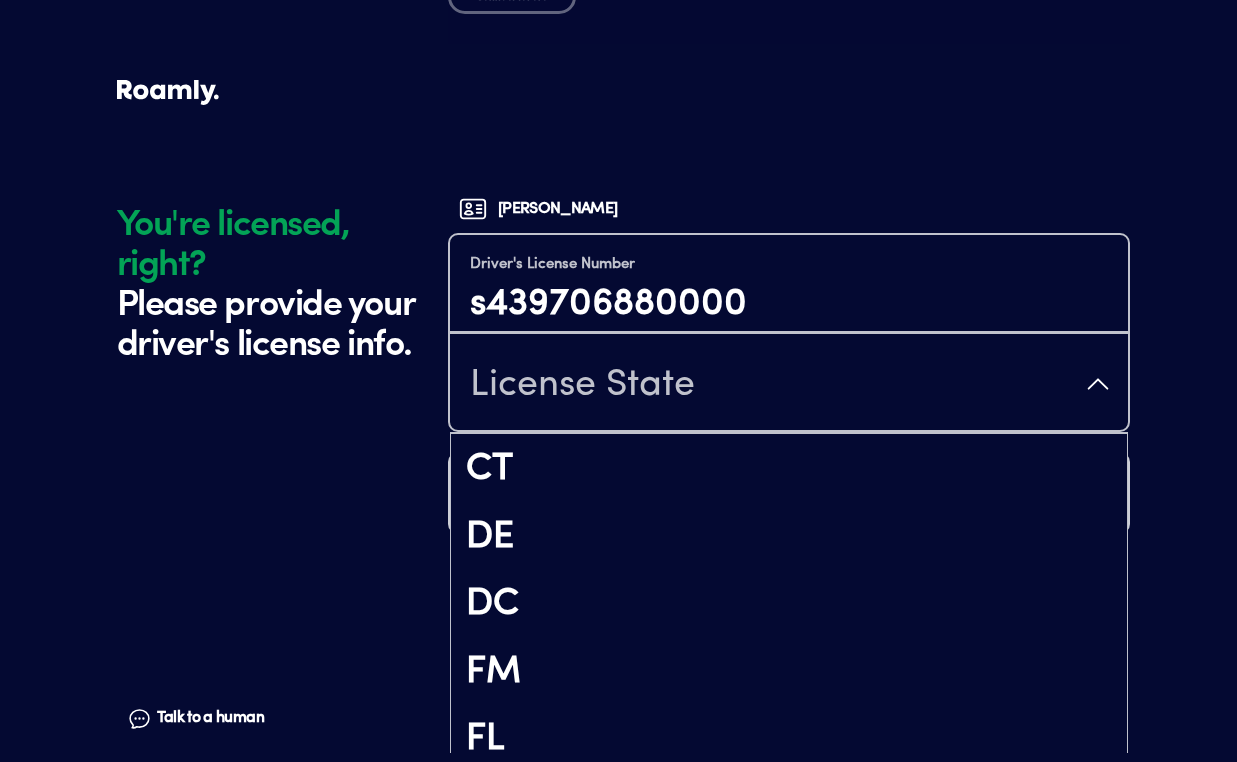 scroll, scrollTop: 547, scrollLeft: 0, axis: vertical 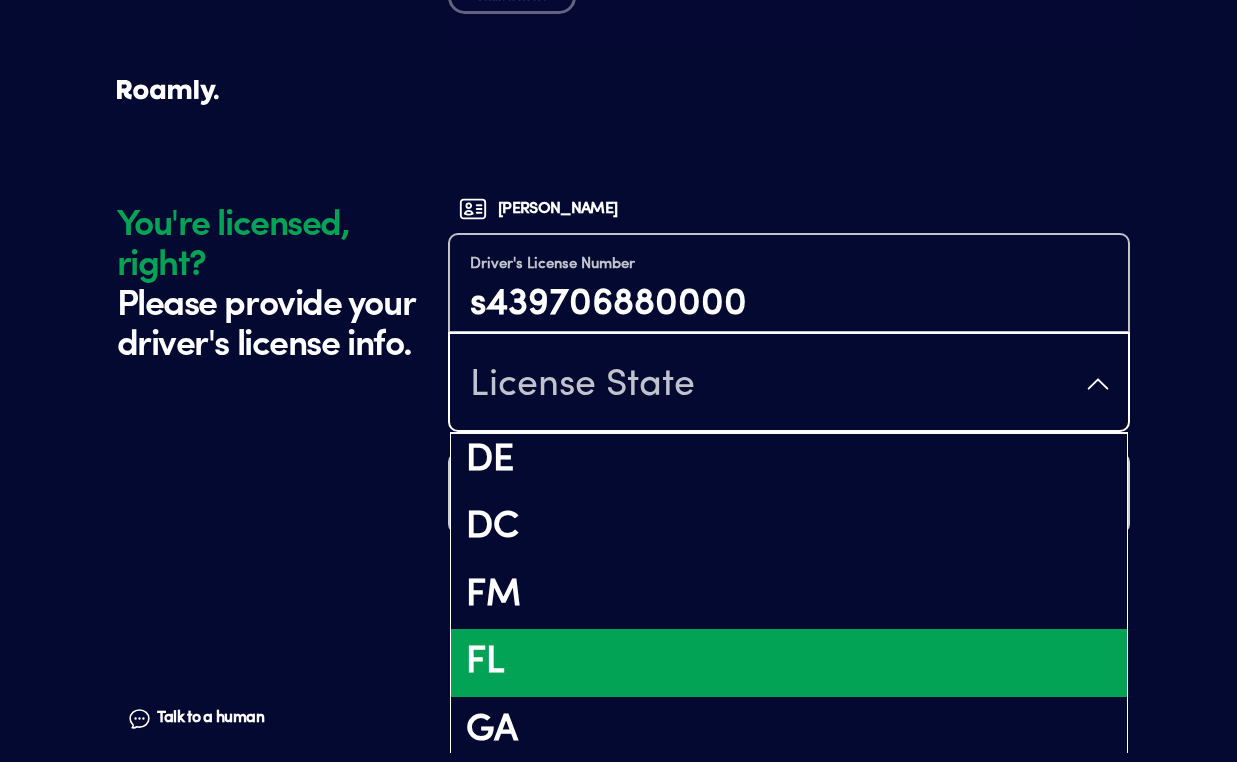 click on "FL" at bounding box center (789, 663) 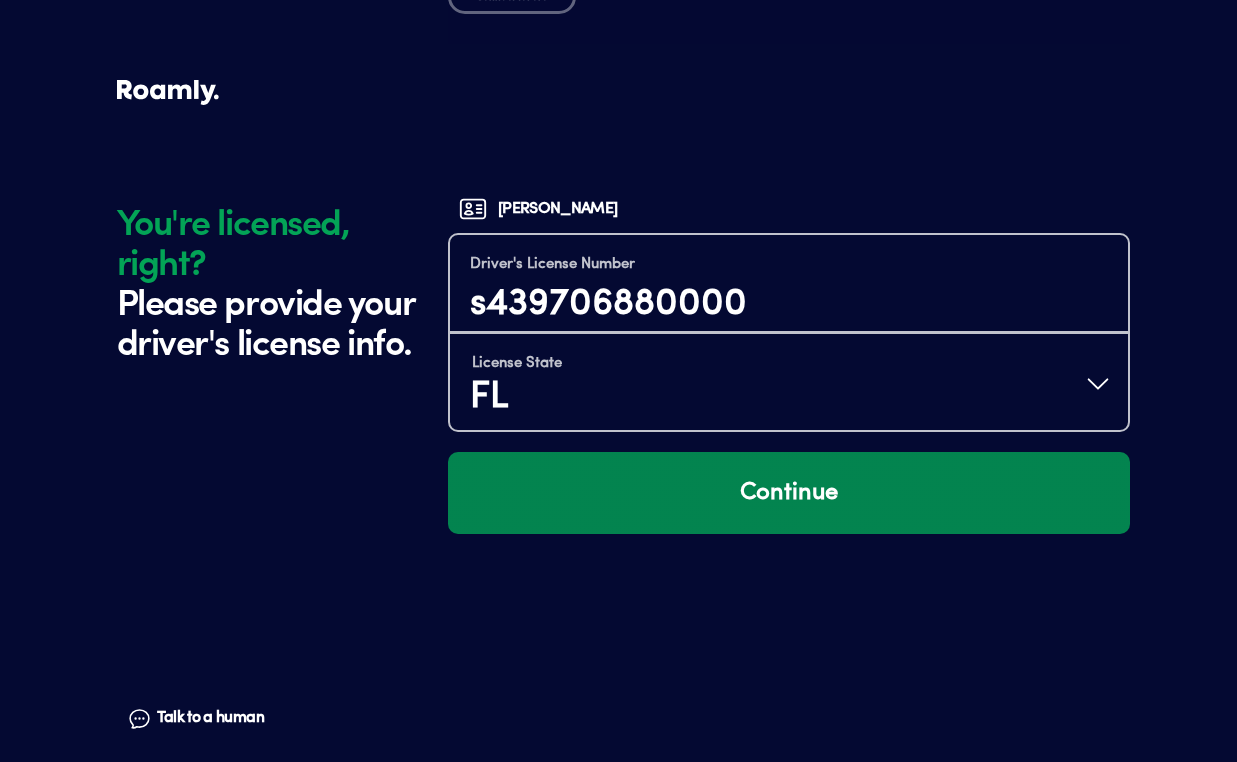 click on "Continue" at bounding box center [789, 493] 